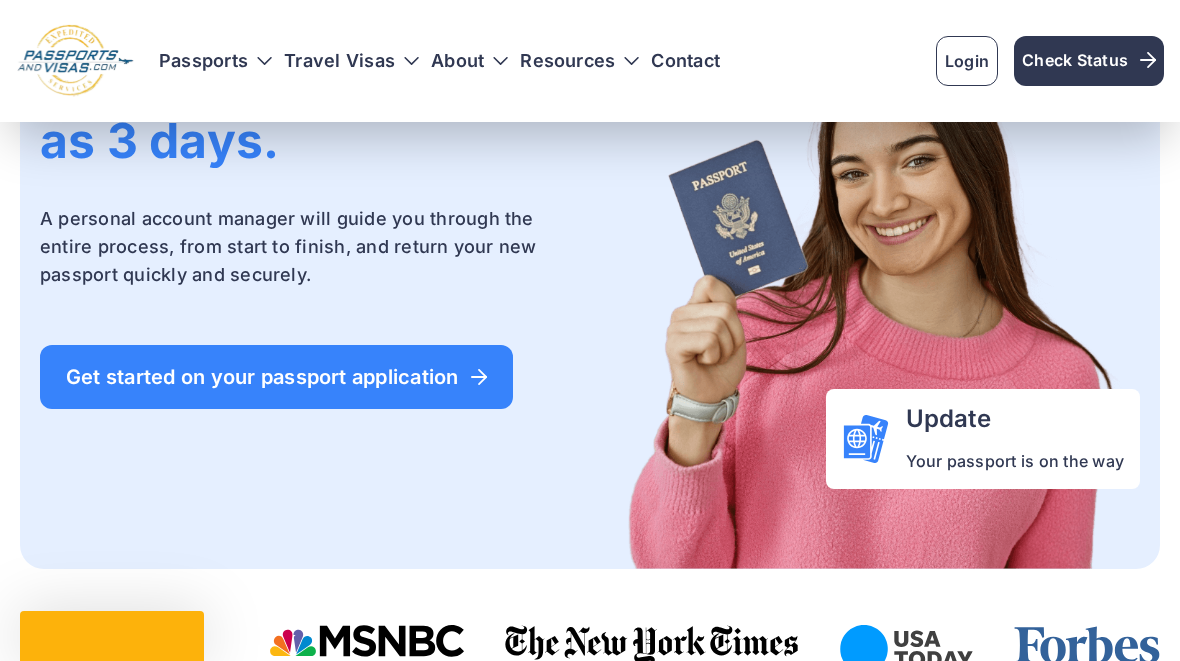 scroll, scrollTop: 0, scrollLeft: 0, axis: both 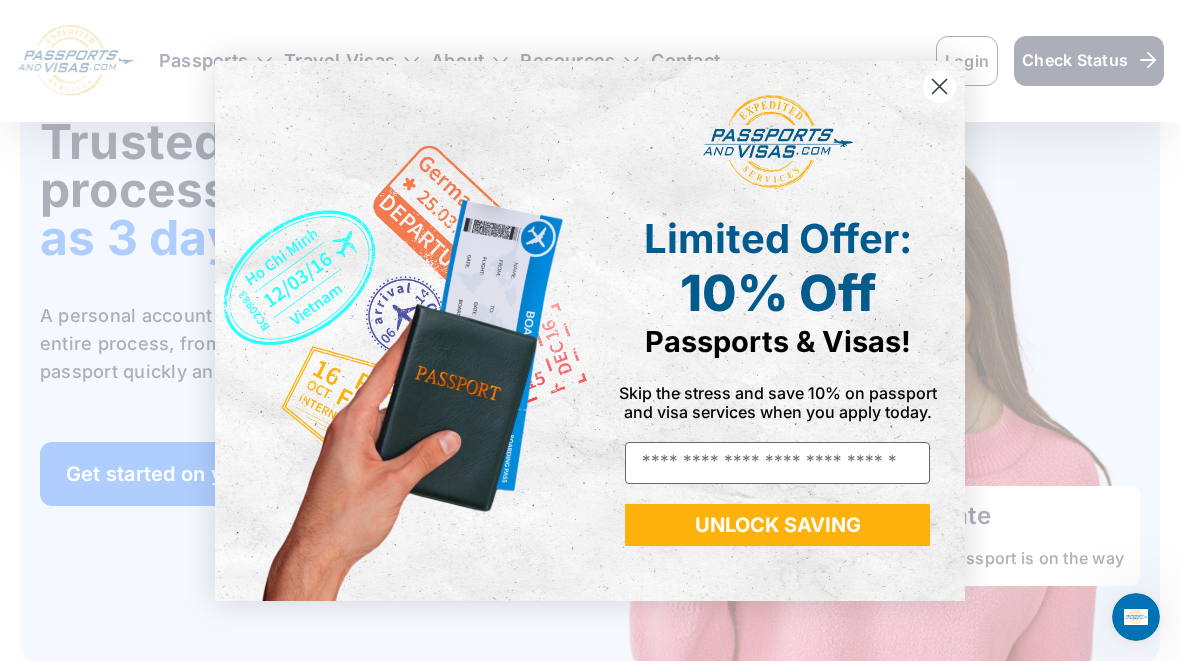 click on "Email" at bounding box center (777, 463) 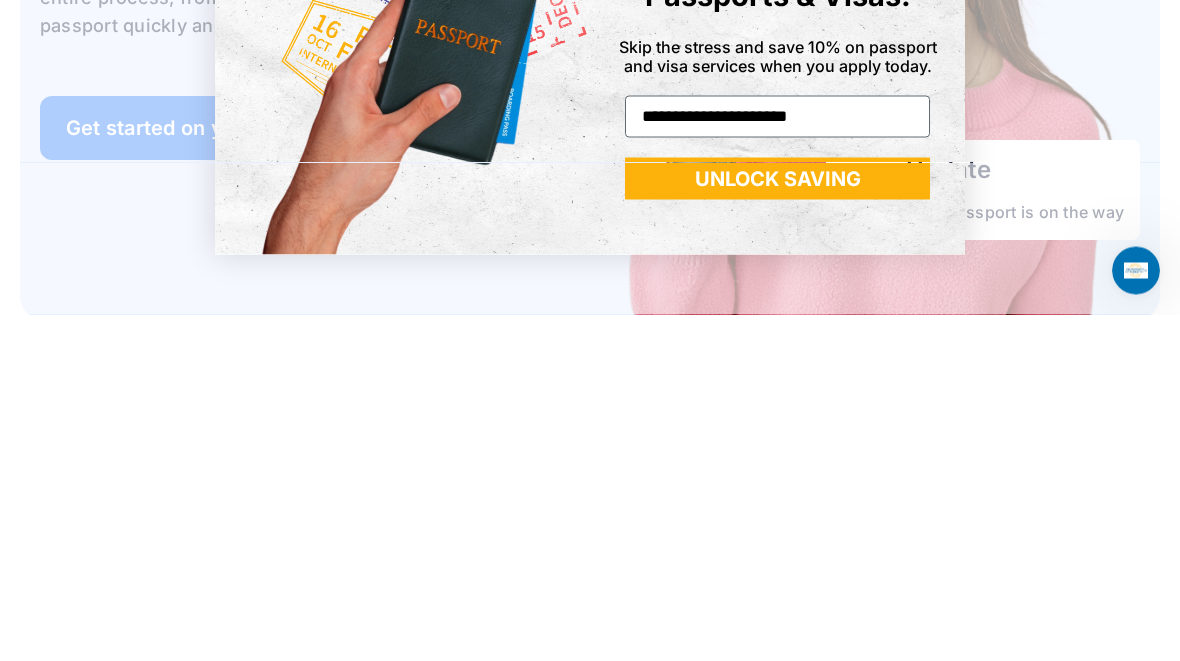 type on "**********" 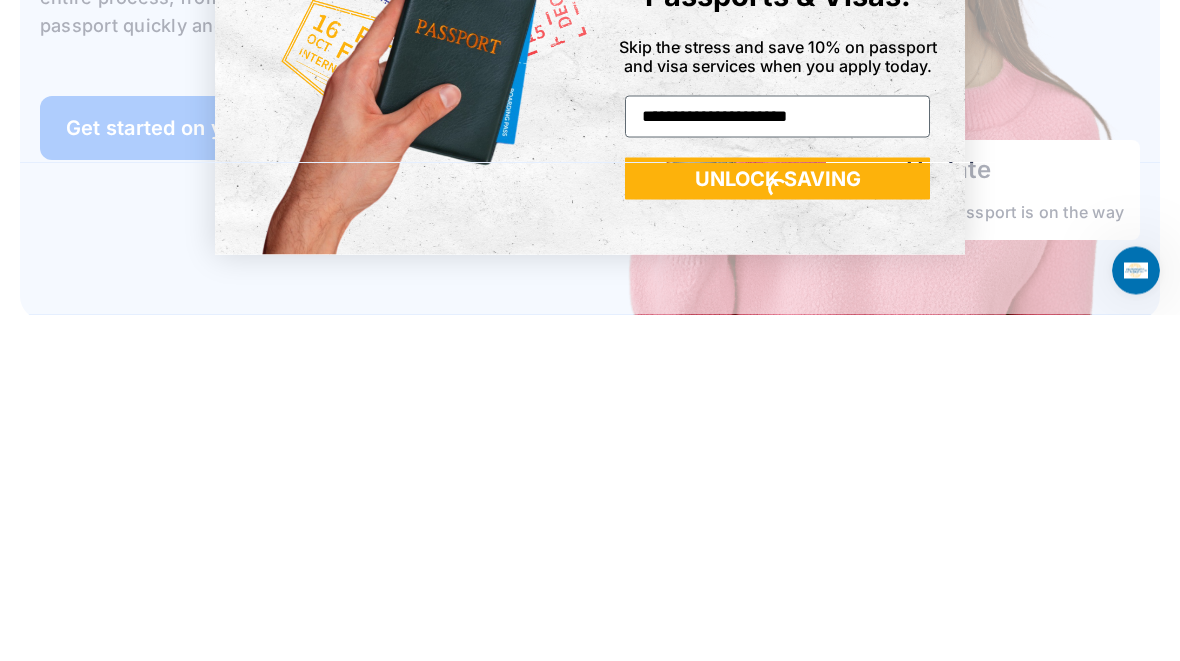 scroll, scrollTop: 452, scrollLeft: 0, axis: vertical 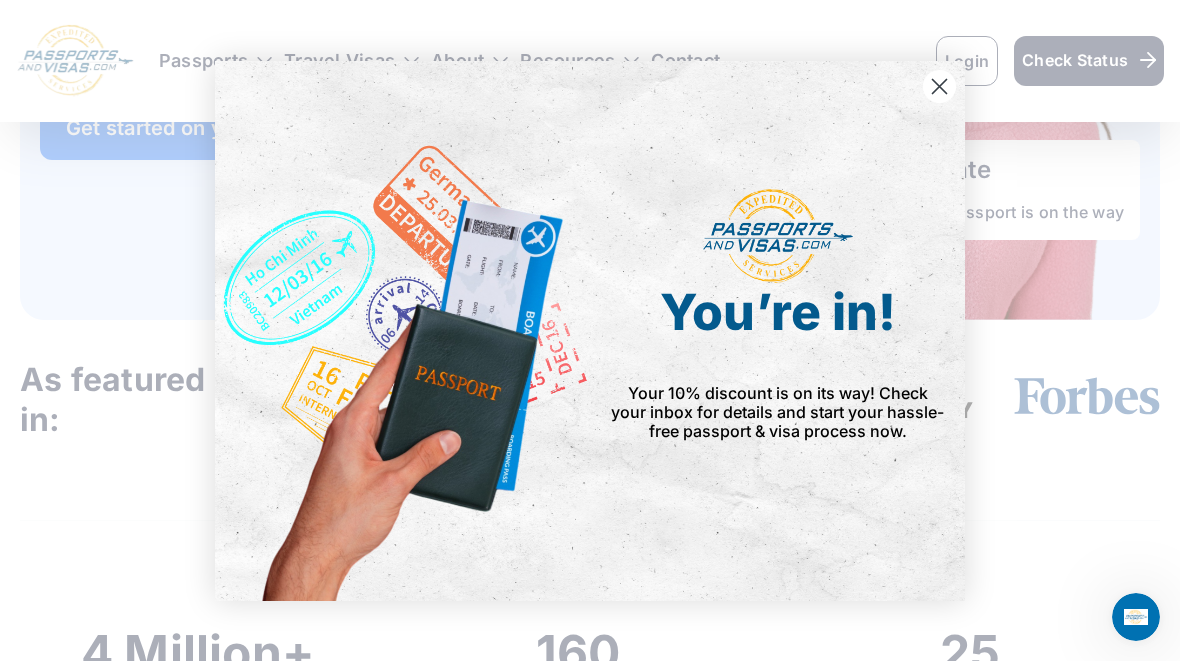 click at bounding box center (939, 85) 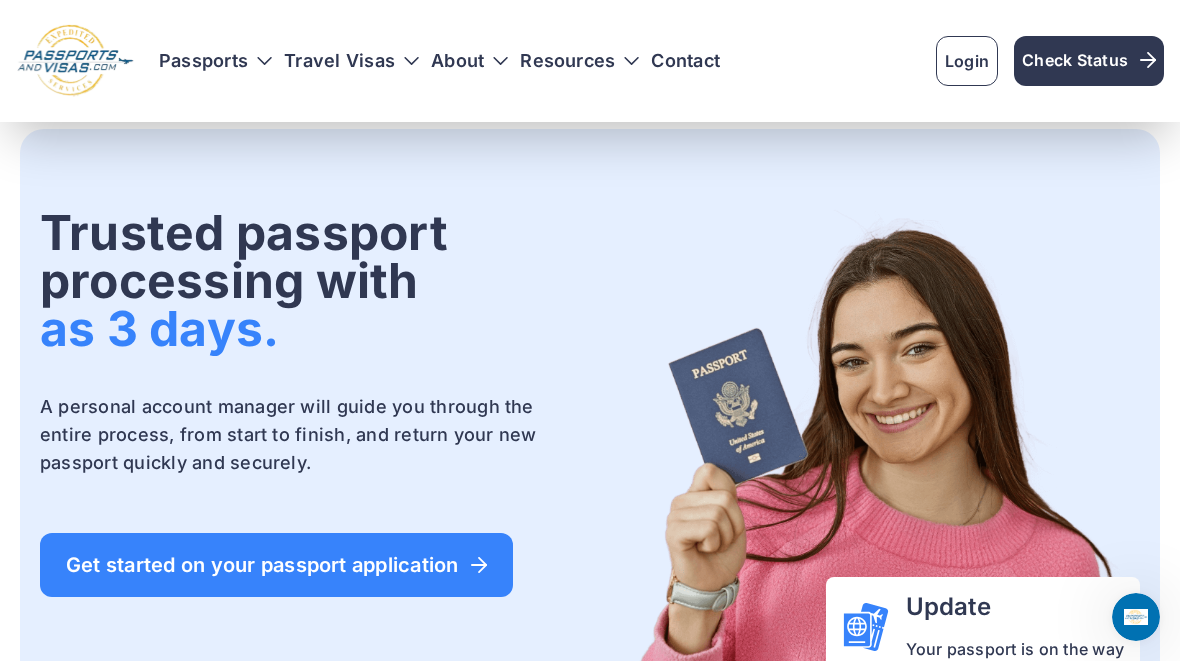 scroll, scrollTop: 0, scrollLeft: 0, axis: both 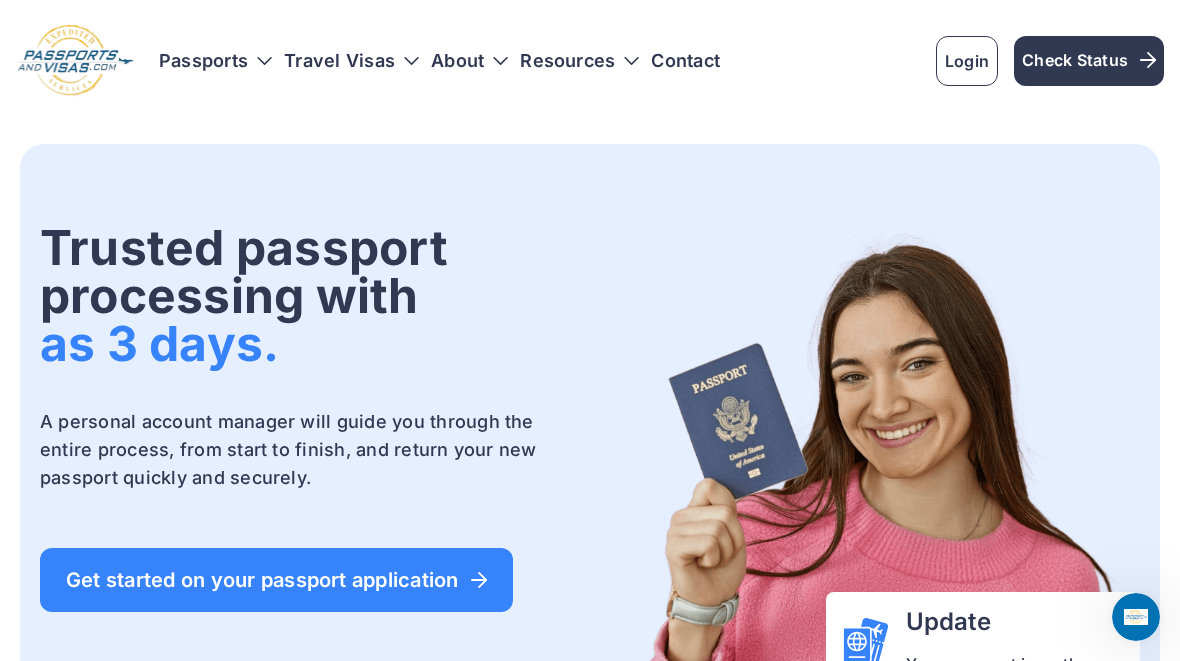 click on "Passports" at bounding box center [215, 61] 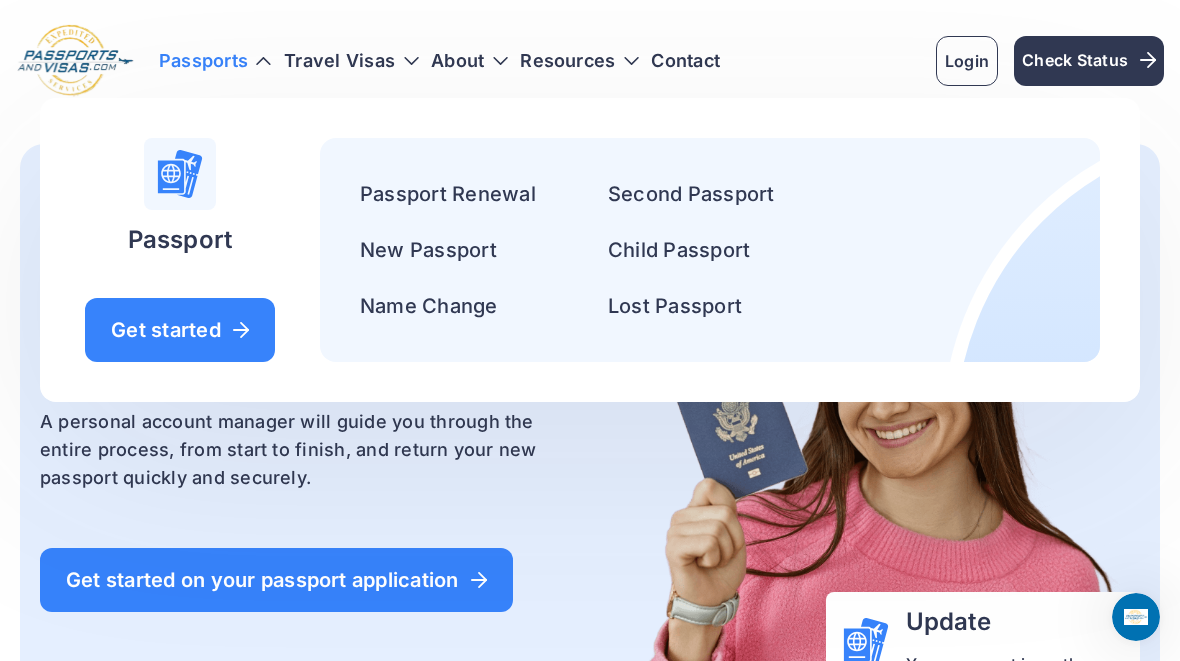 click on "Passport Renewal" at bounding box center (448, 194) 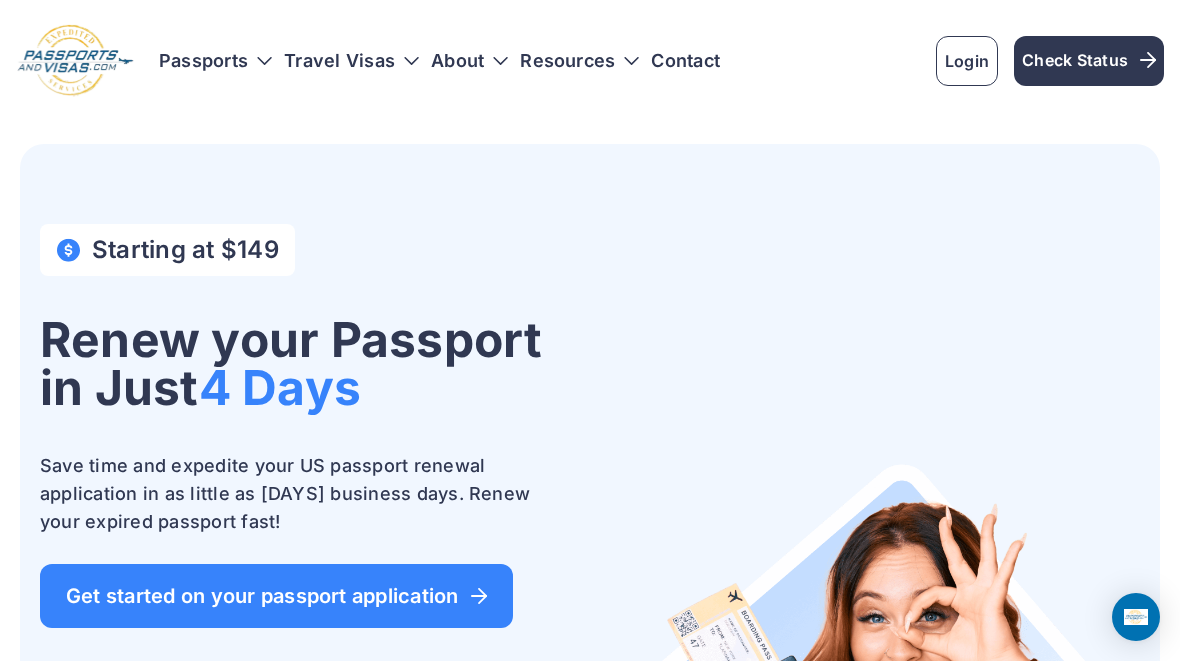scroll, scrollTop: 0, scrollLeft: 0, axis: both 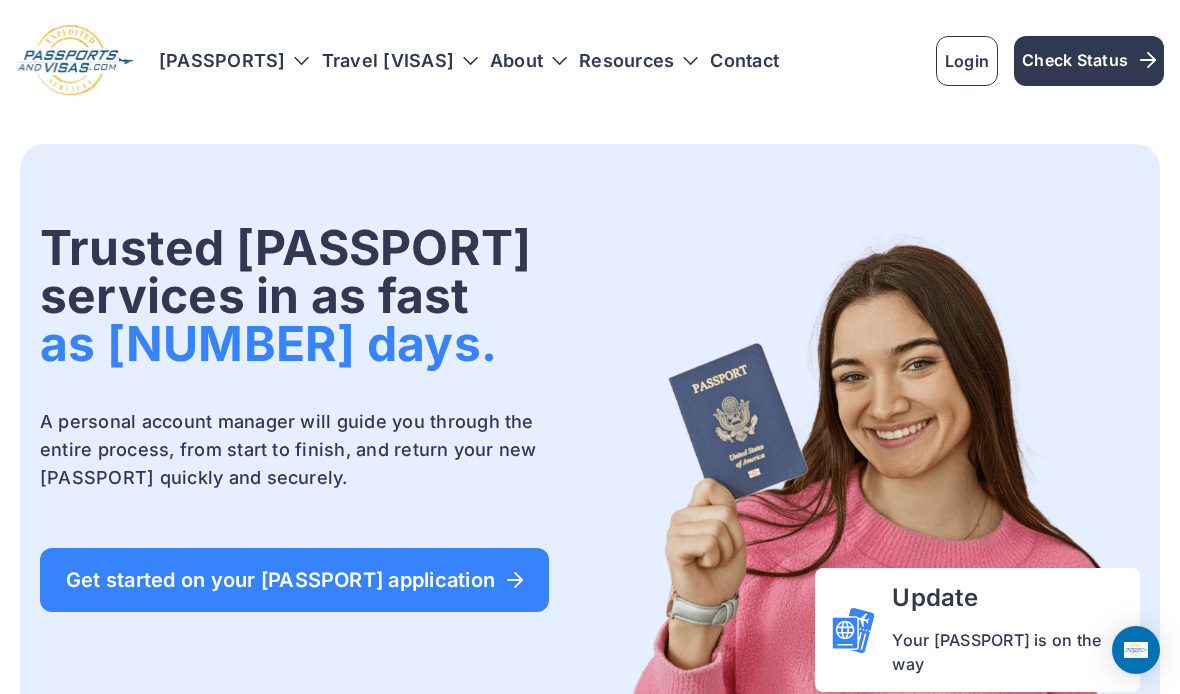 click on "Get started on your [PASSPORT] application" at bounding box center [294, 580] 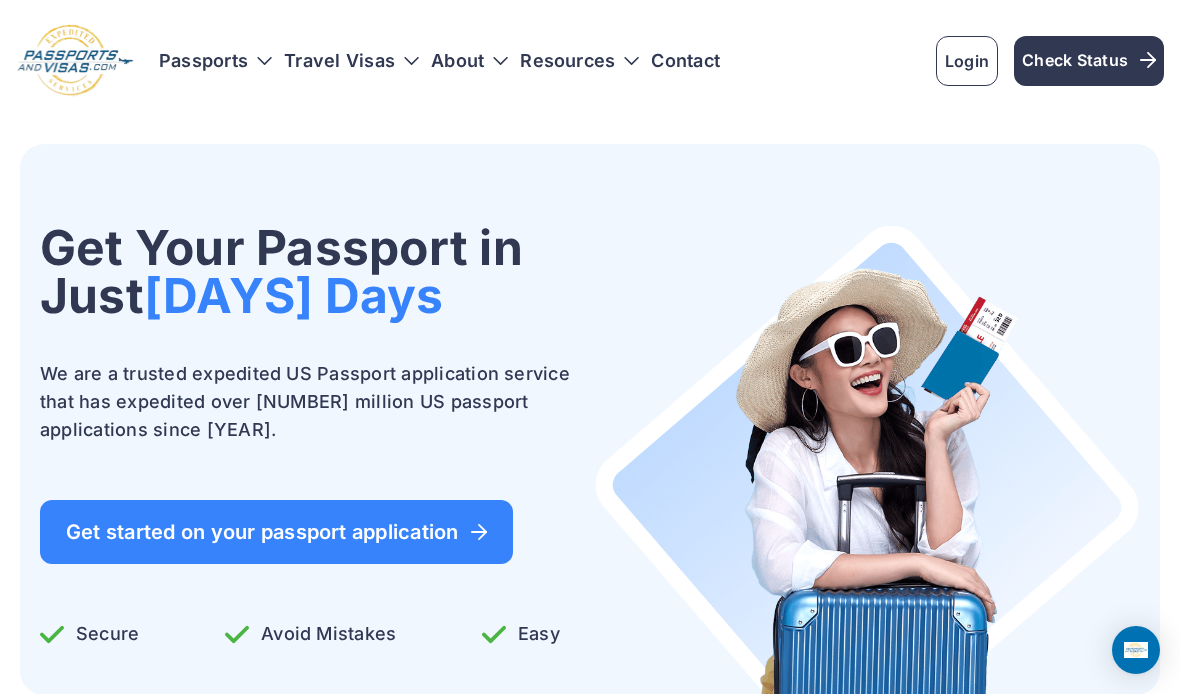 scroll, scrollTop: 0, scrollLeft: 0, axis: both 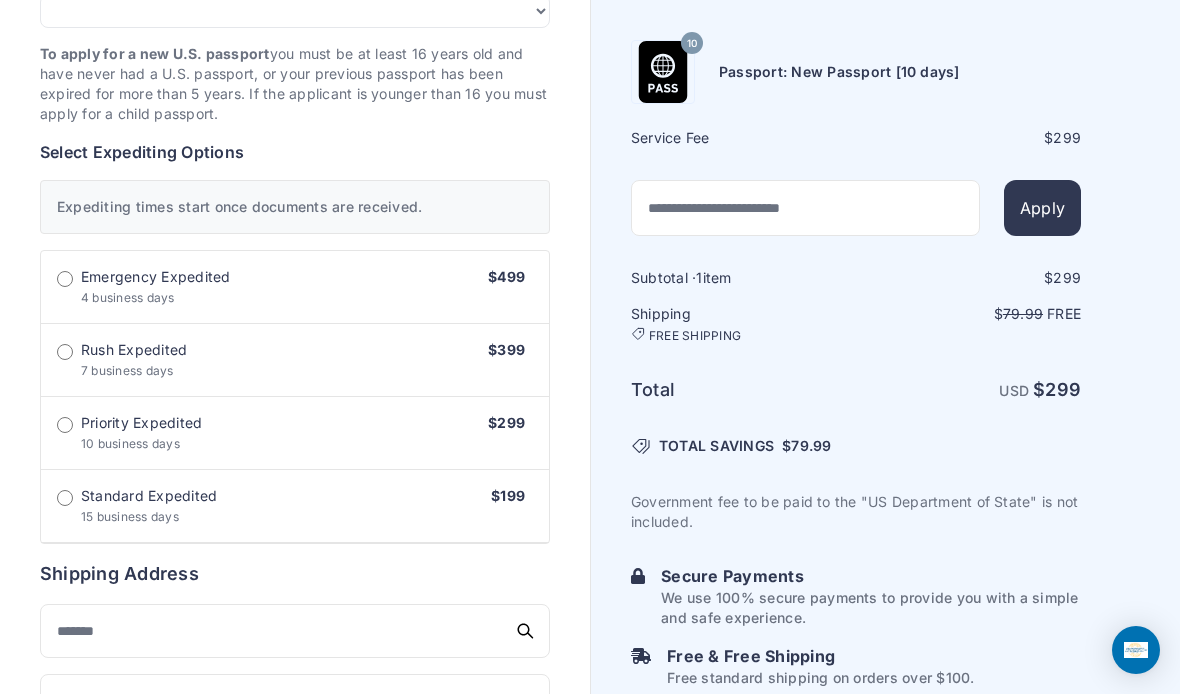 click on "Standard Expedited
15 business days
$199" at bounding box center [295, 287] 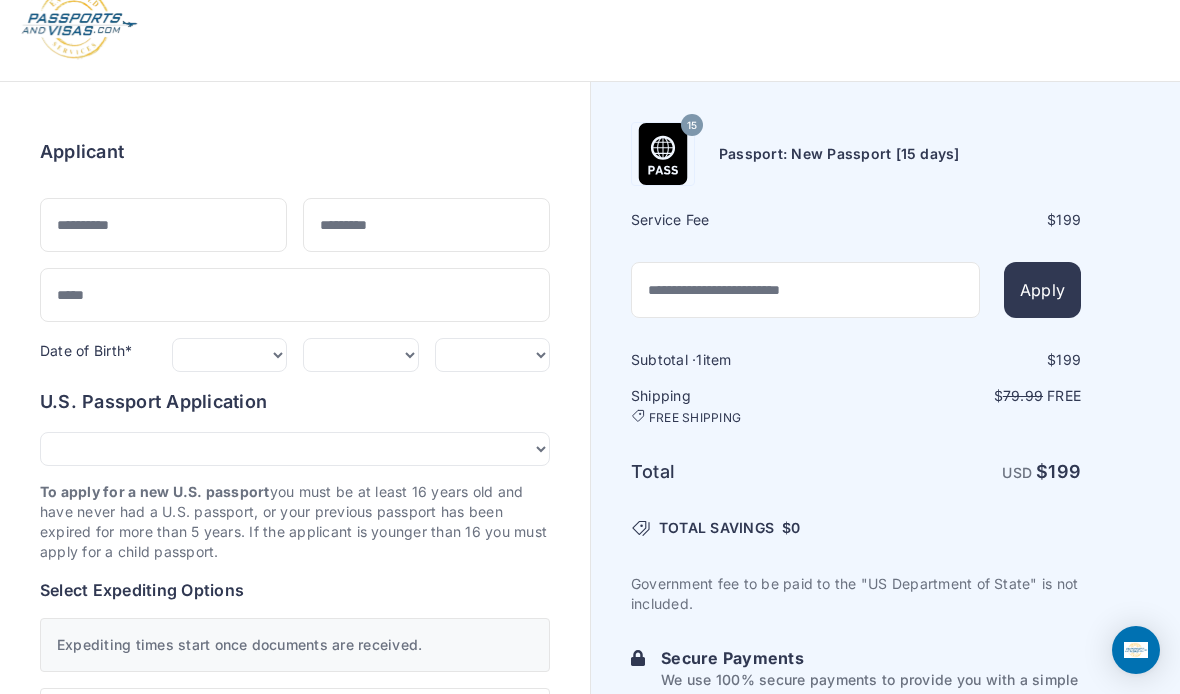 scroll, scrollTop: 0, scrollLeft: 0, axis: both 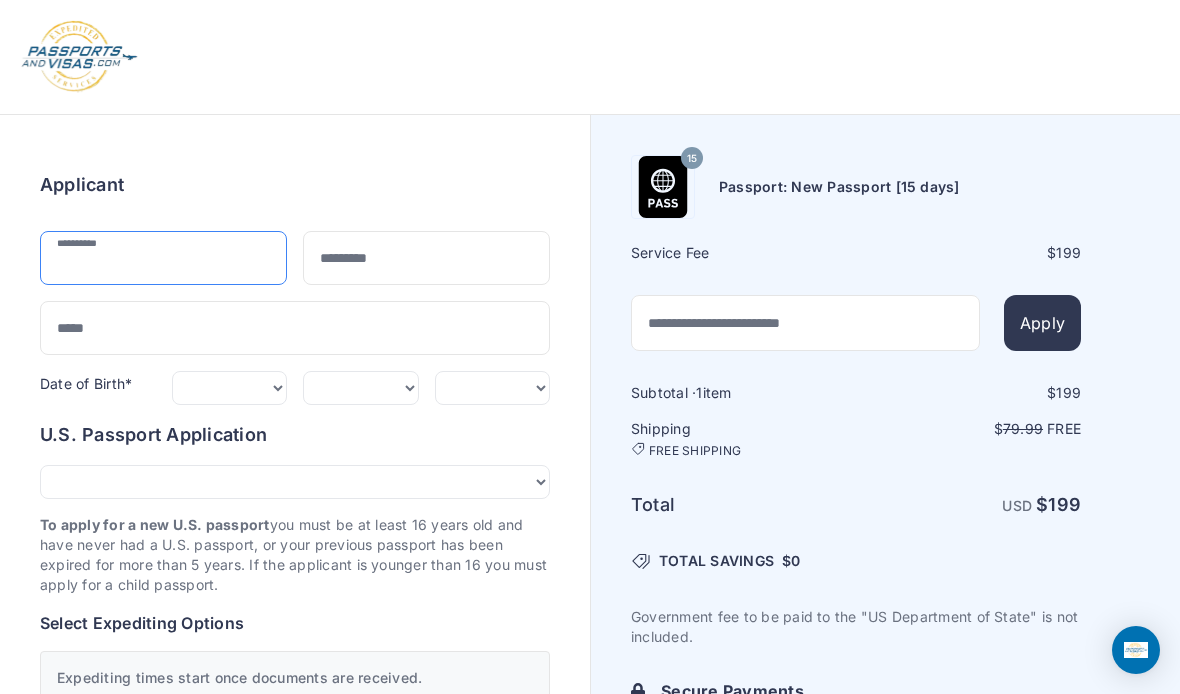 click at bounding box center (163, 258) 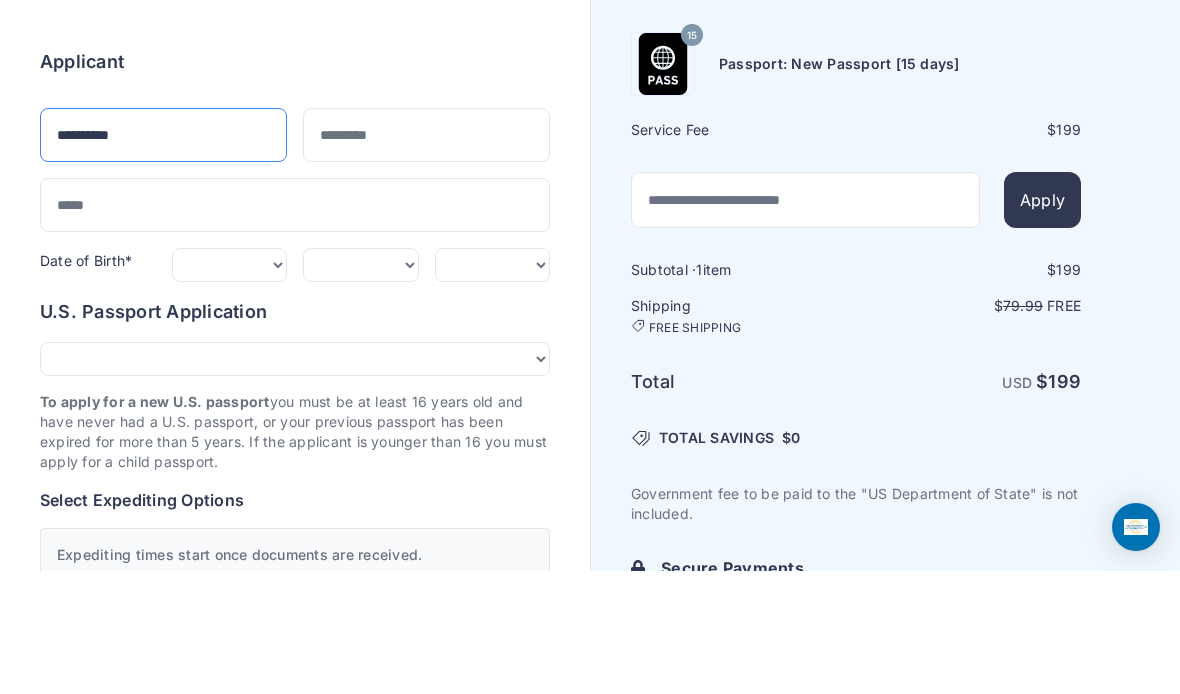 type on "*********" 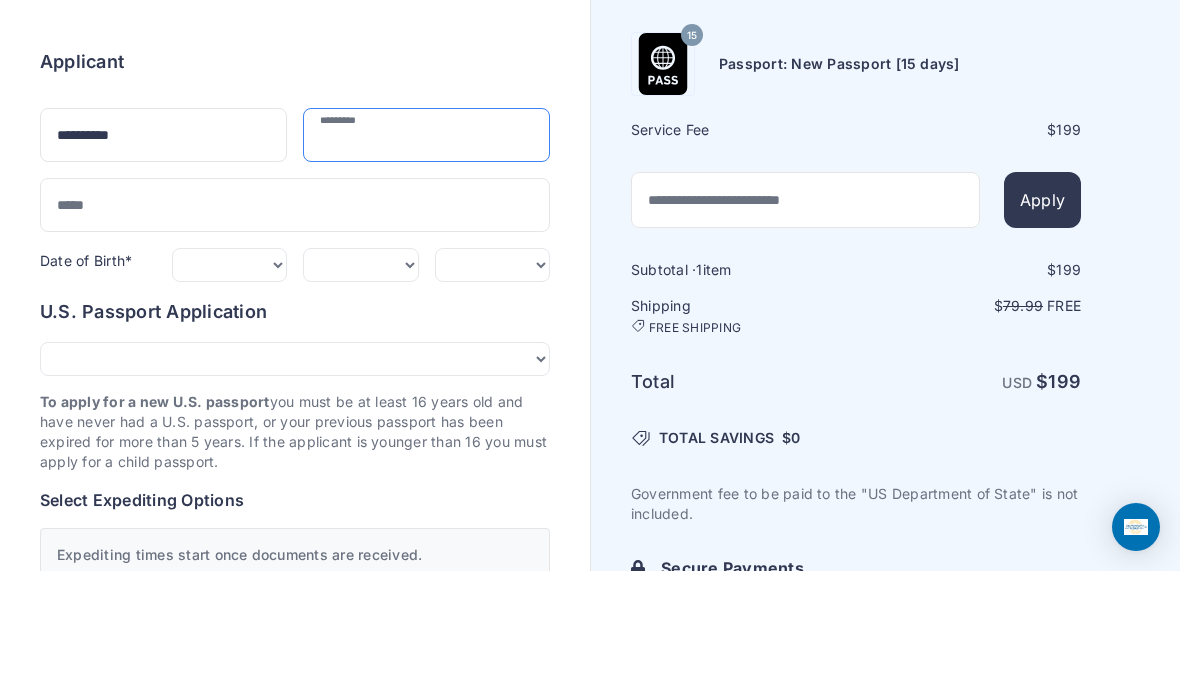 click at bounding box center (426, 258) 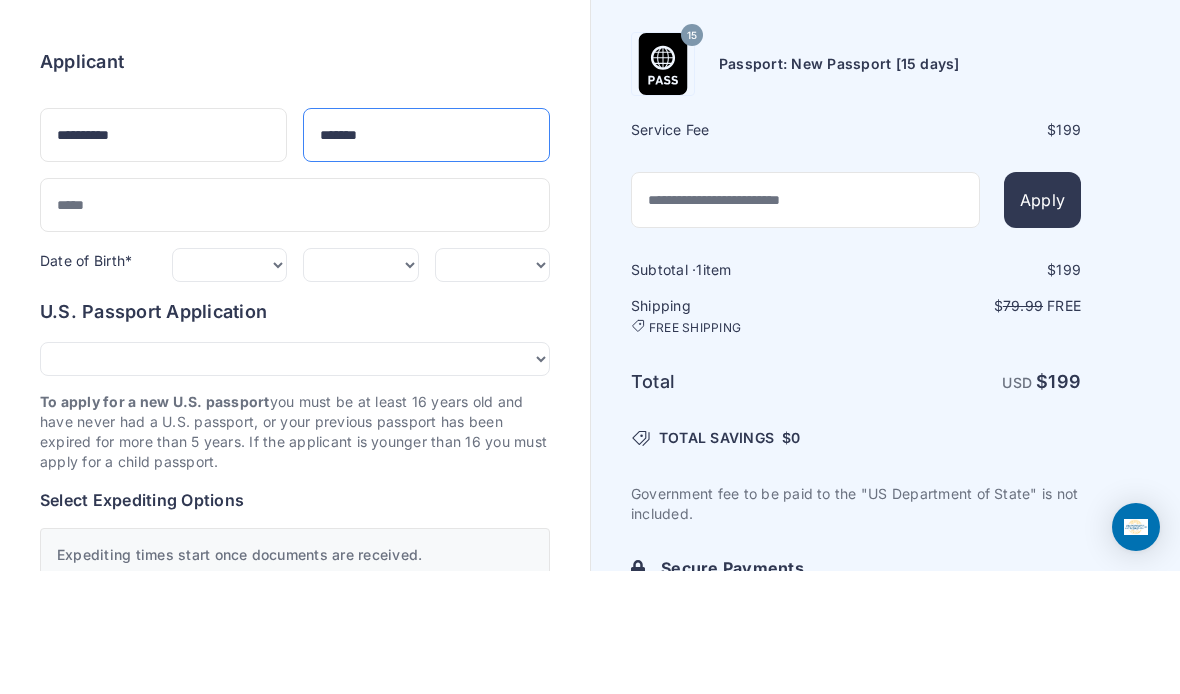 type on "*******" 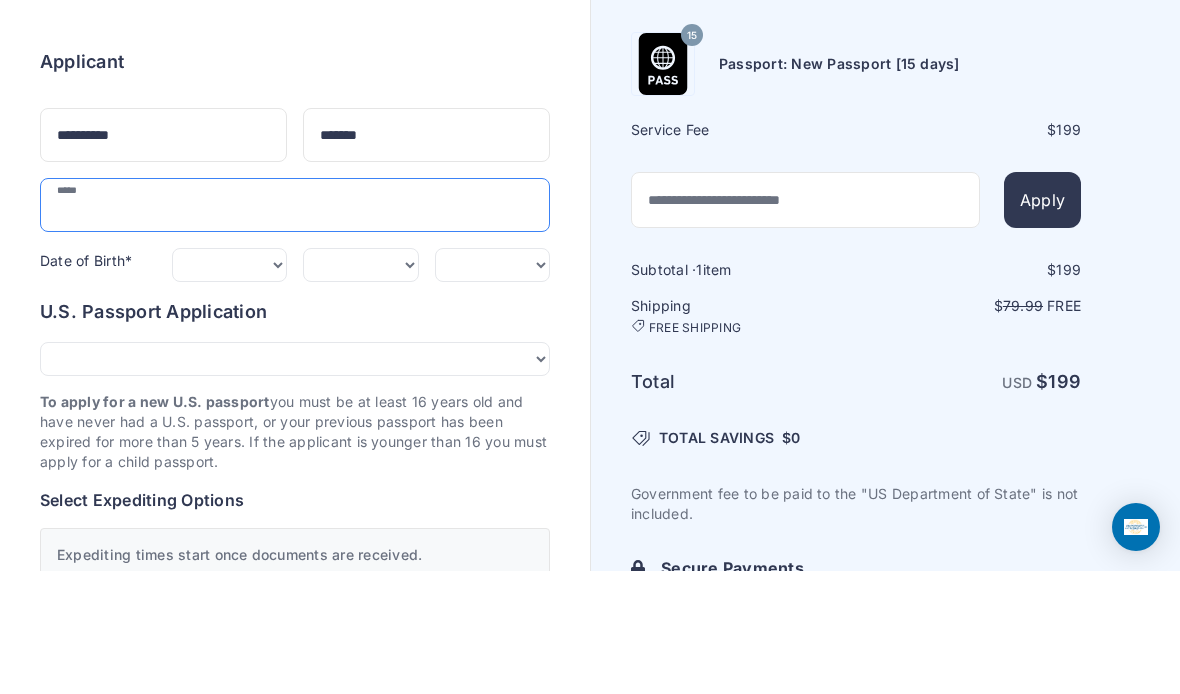 click at bounding box center (295, 328) 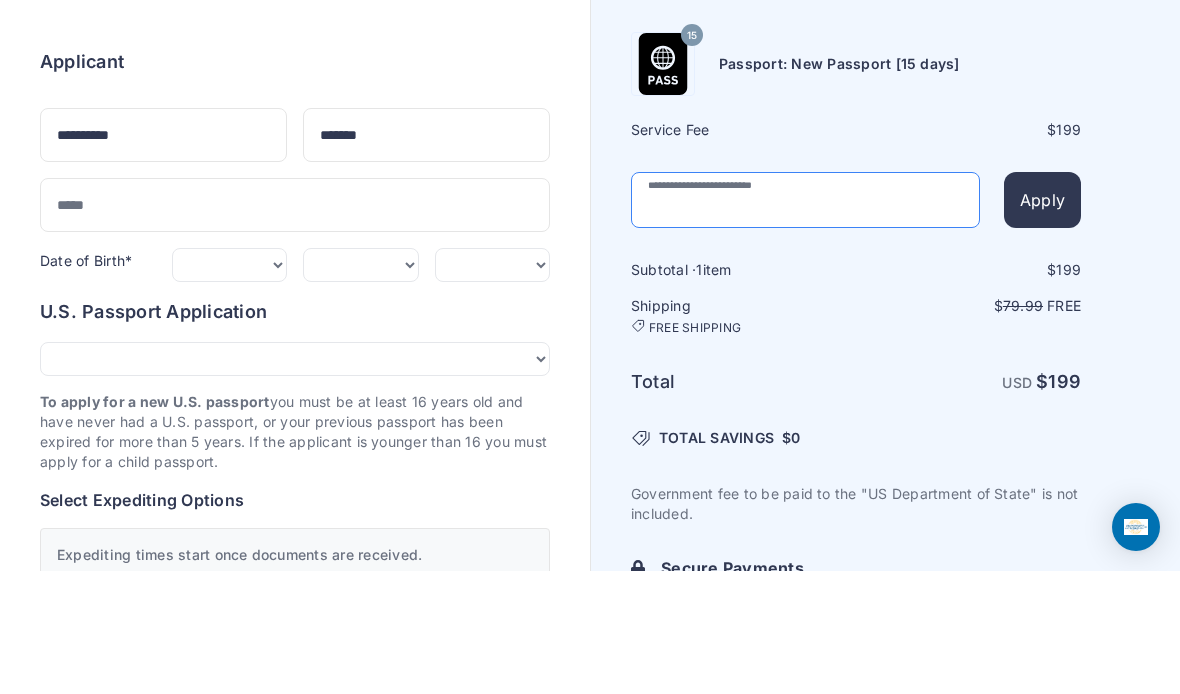 click at bounding box center [805, 323] 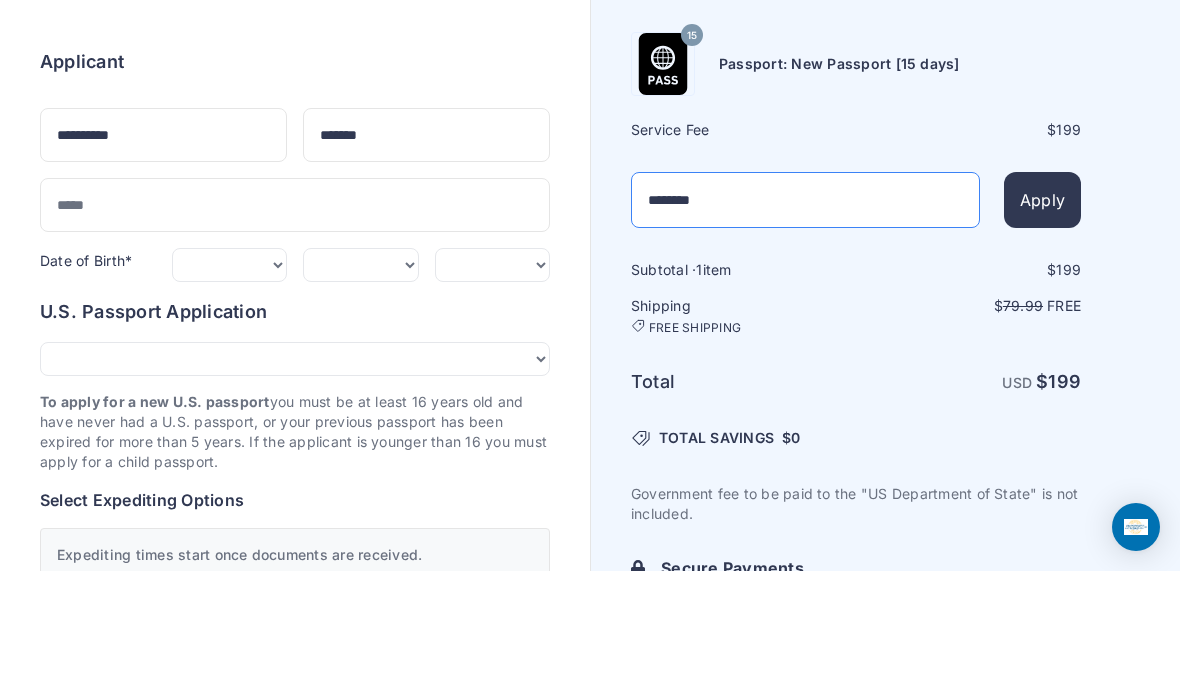 type on "********" 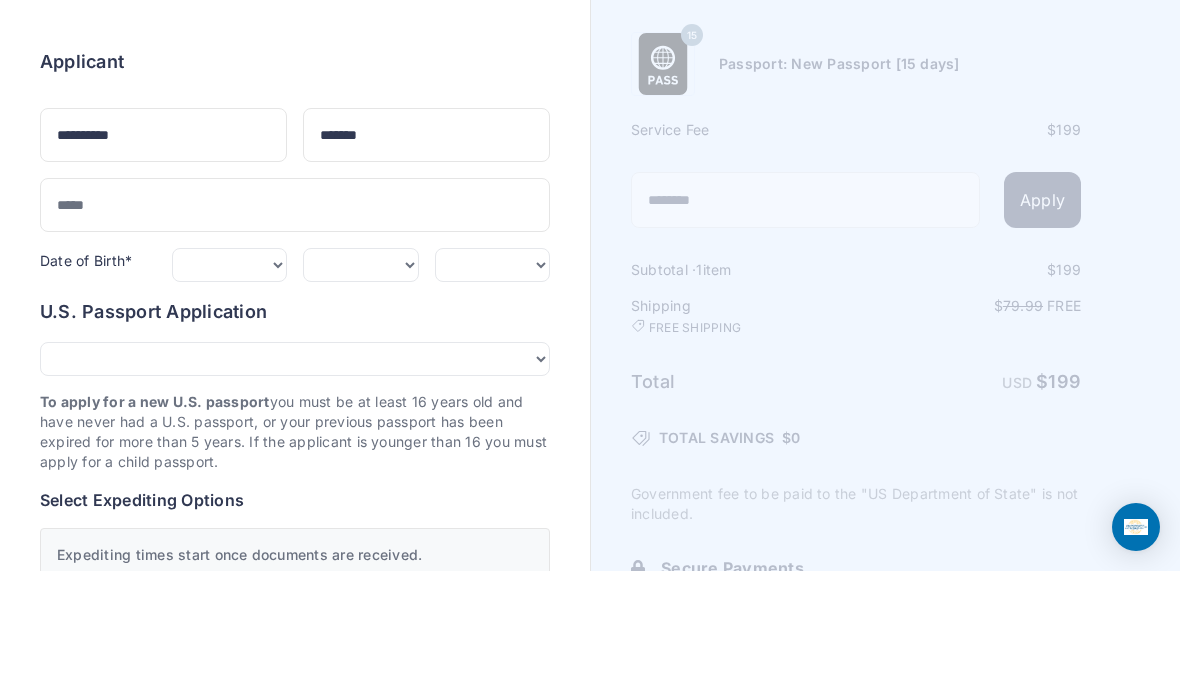scroll, scrollTop: 123, scrollLeft: 0, axis: vertical 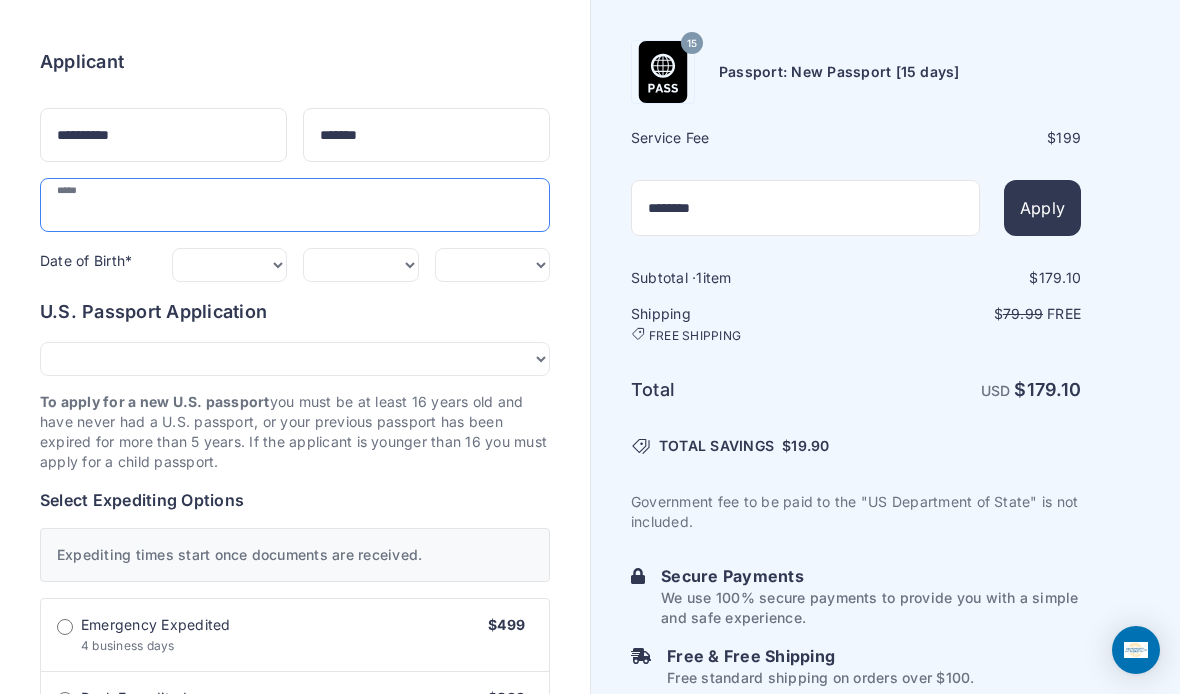 click at bounding box center (295, 205) 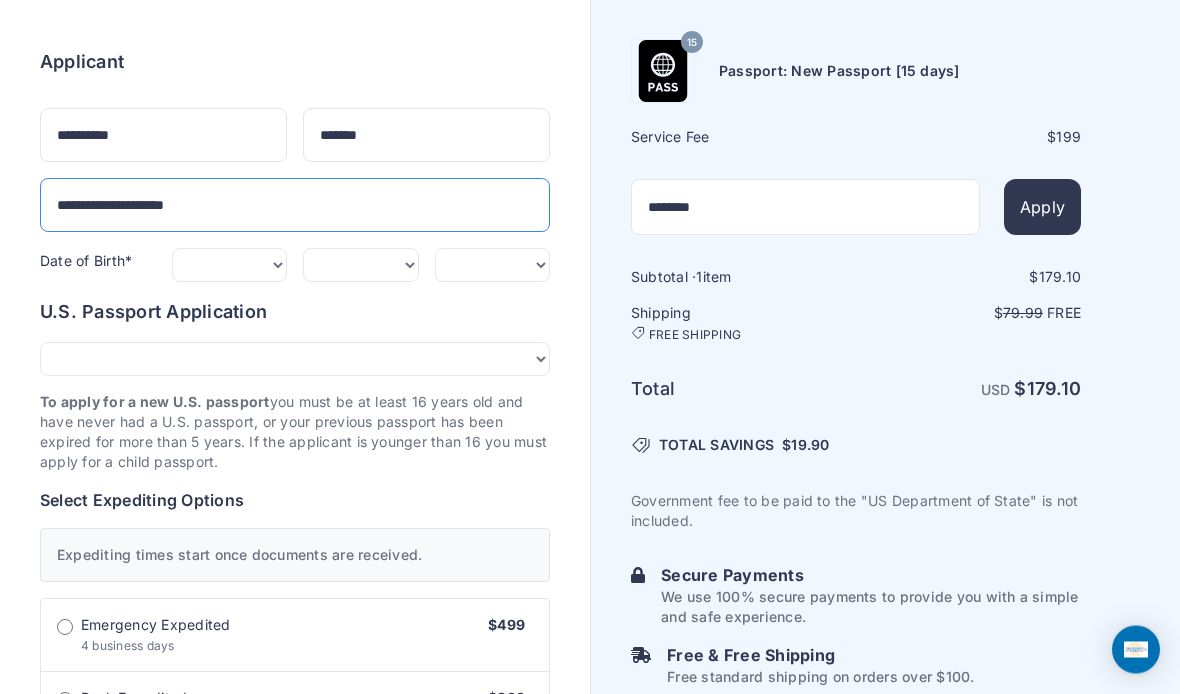 scroll, scrollTop: 122, scrollLeft: 0, axis: vertical 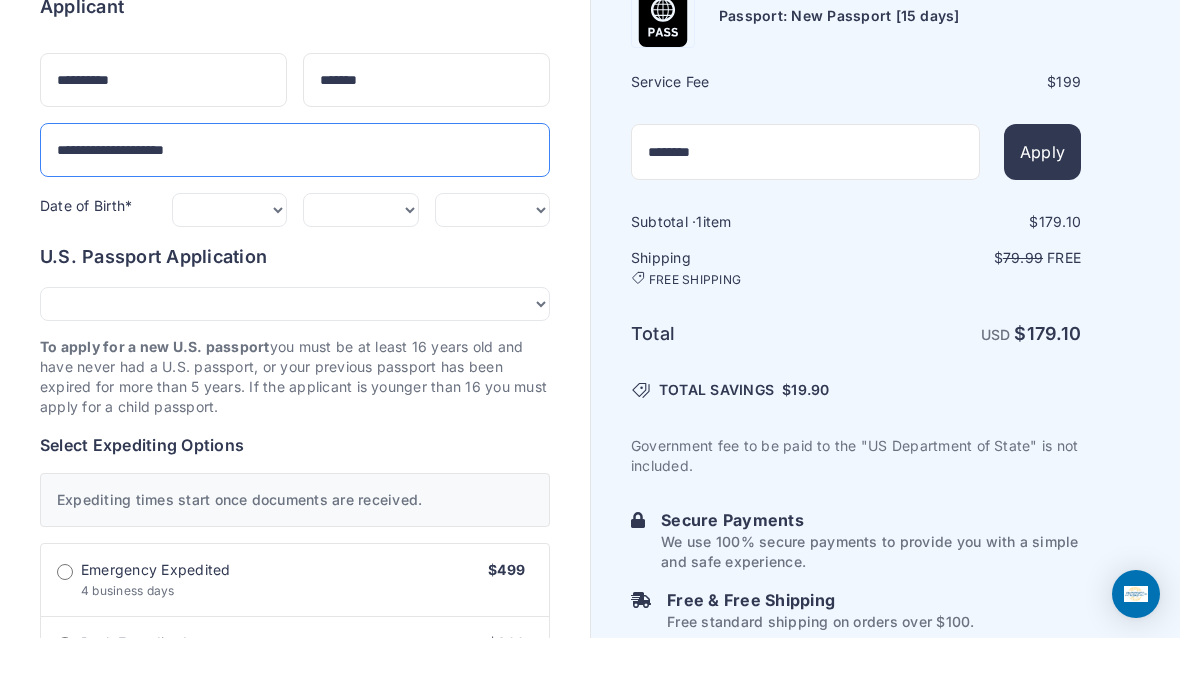 type on "**********" 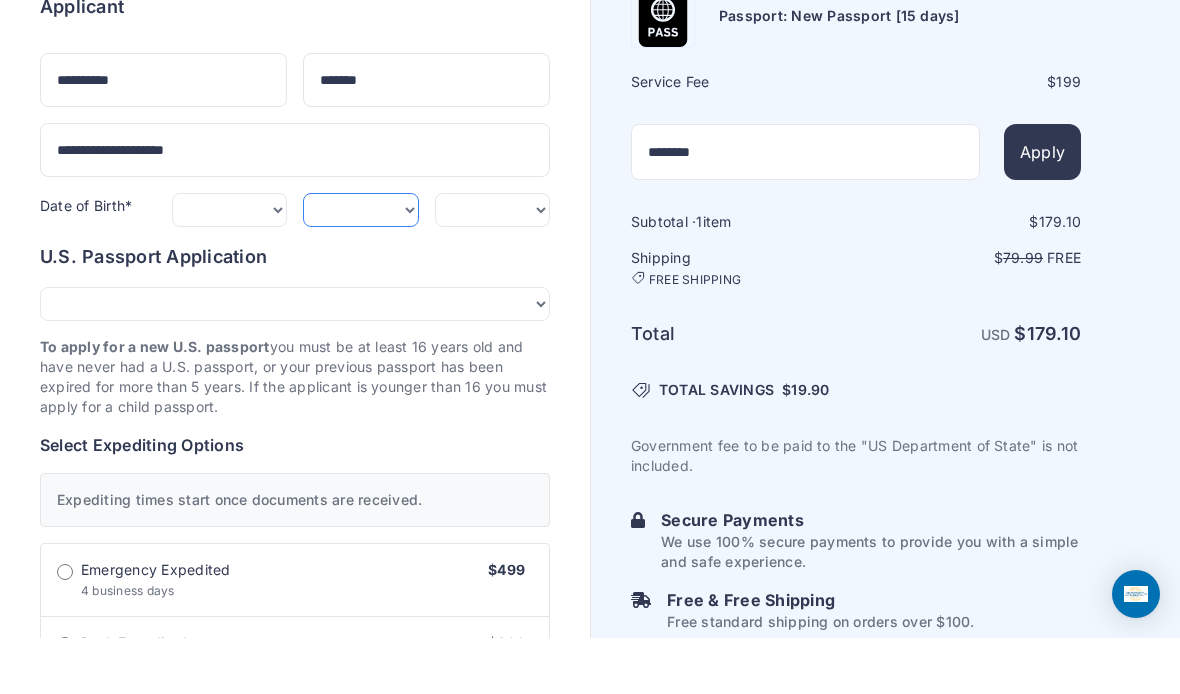 click on "***
*
*
*
*
*
*
*
*
*
**
**
**
**
** ** ** ** ** **" at bounding box center [361, 266] 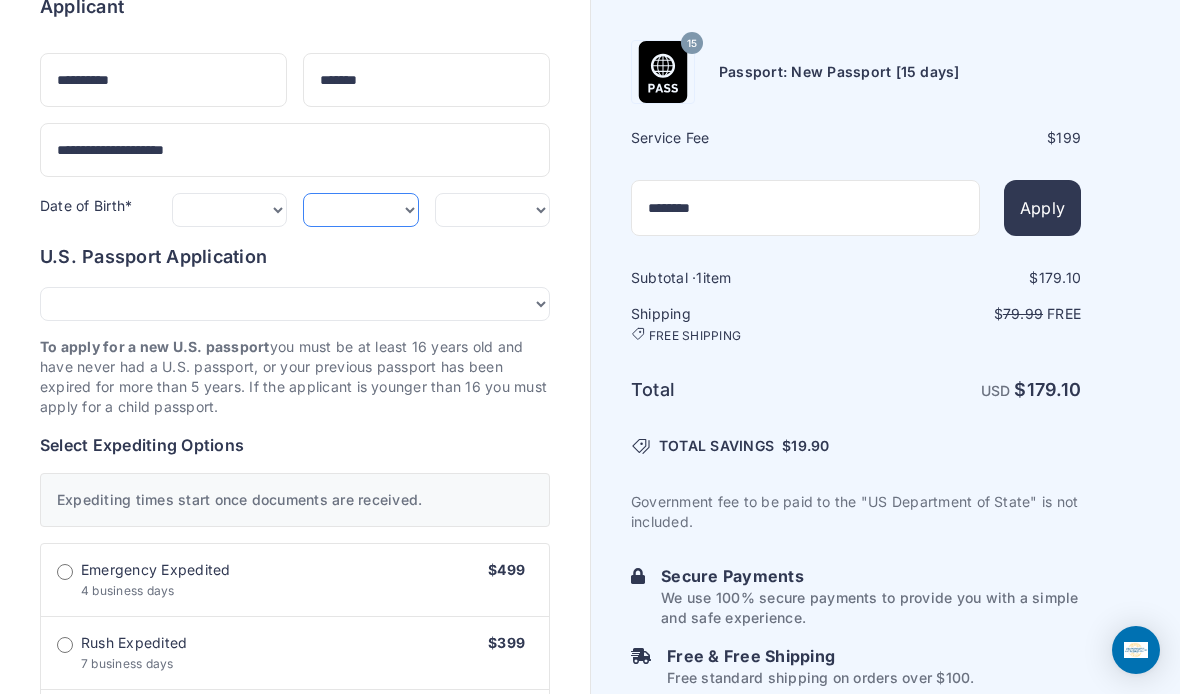 select on "**" 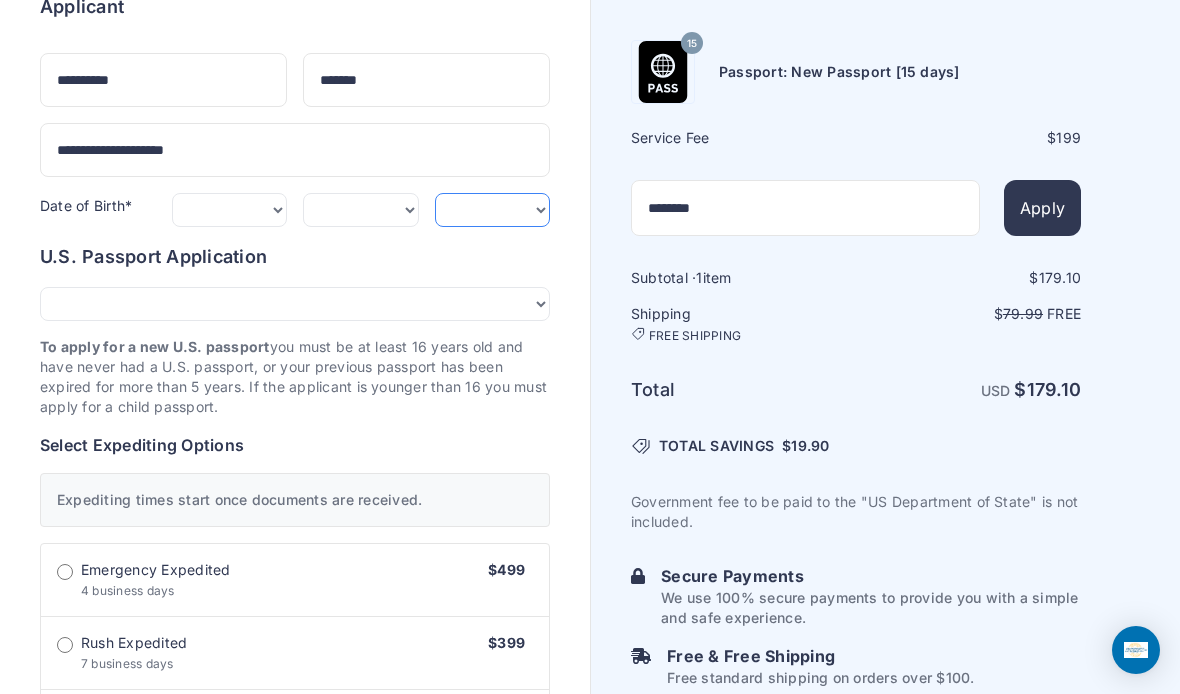click on "****
****
****
****
****
****
****
****
****
****
****
****
****
**** **** **** **** **** **** **** **** **** **** ****" at bounding box center [493, 210] 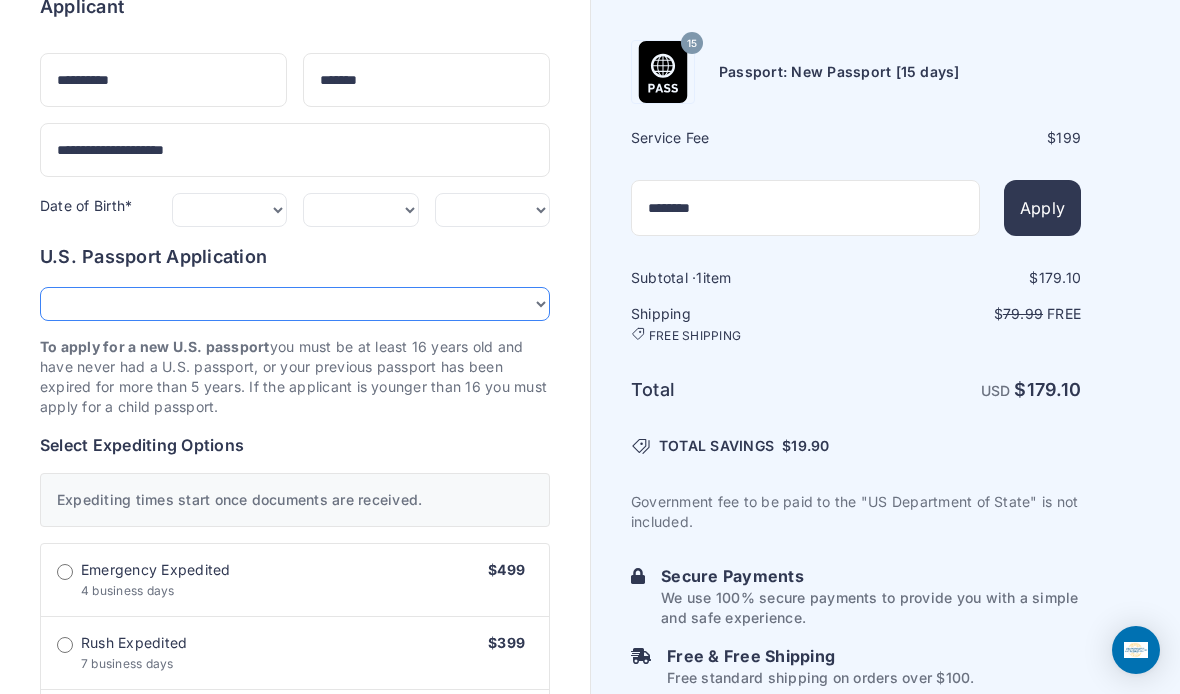 click on "**********" at bounding box center (295, 304) 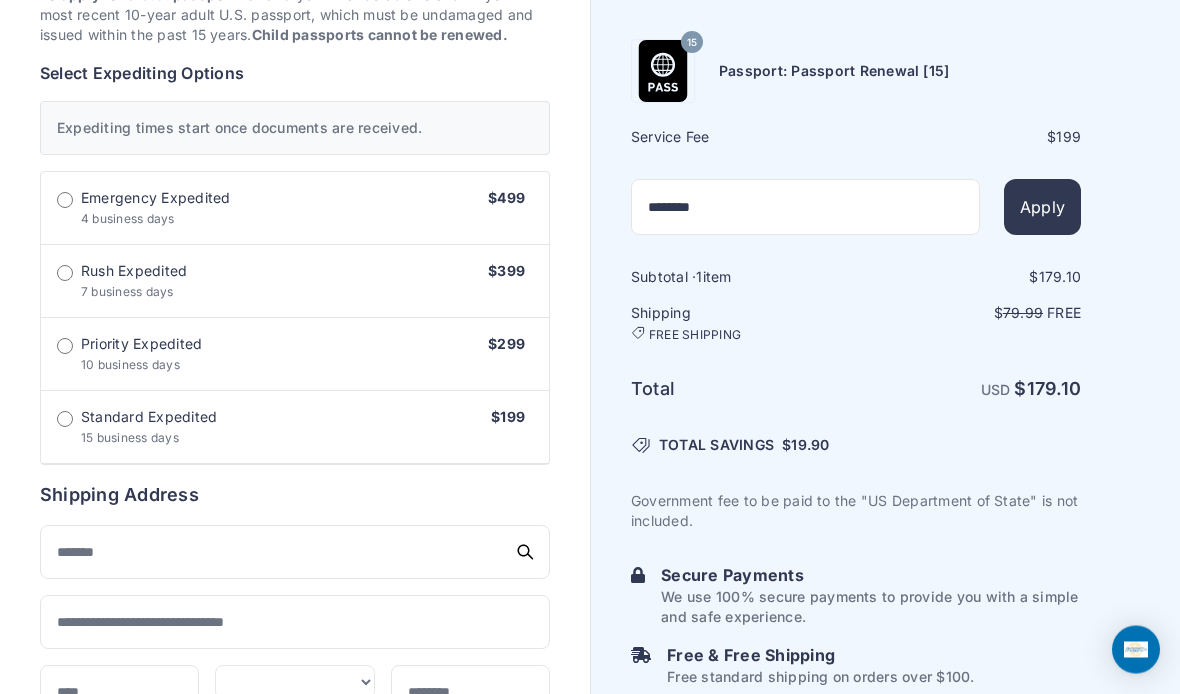 scroll, scrollTop: 574, scrollLeft: 0, axis: vertical 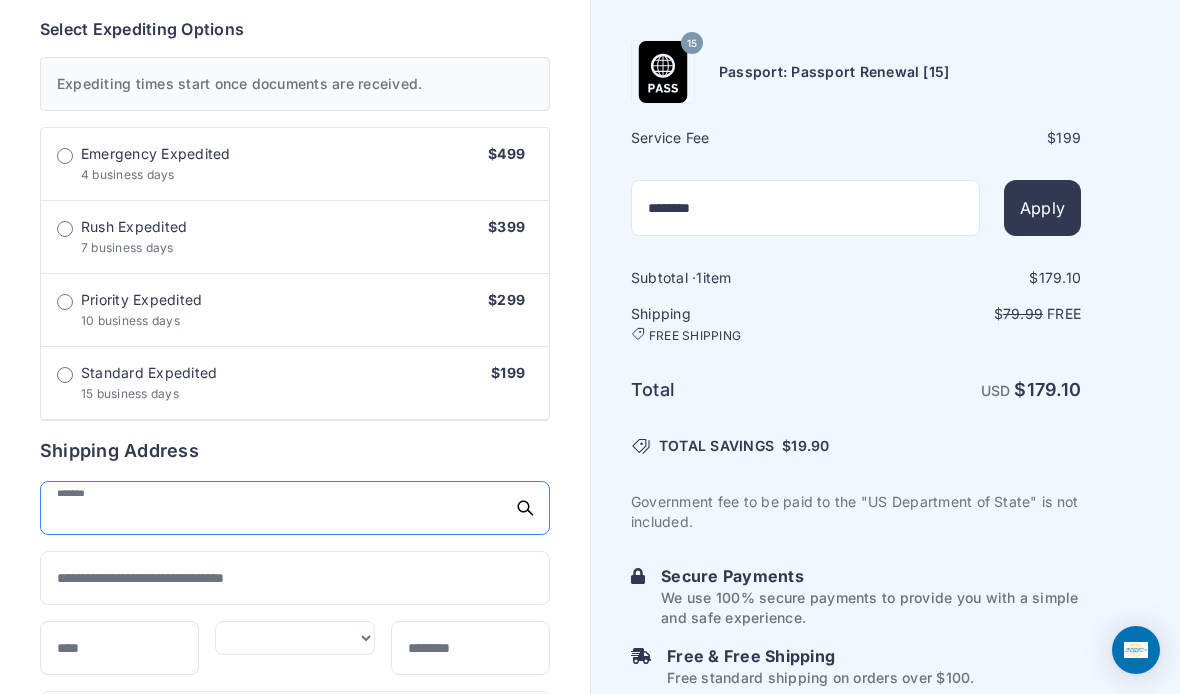 click at bounding box center [295, 508] 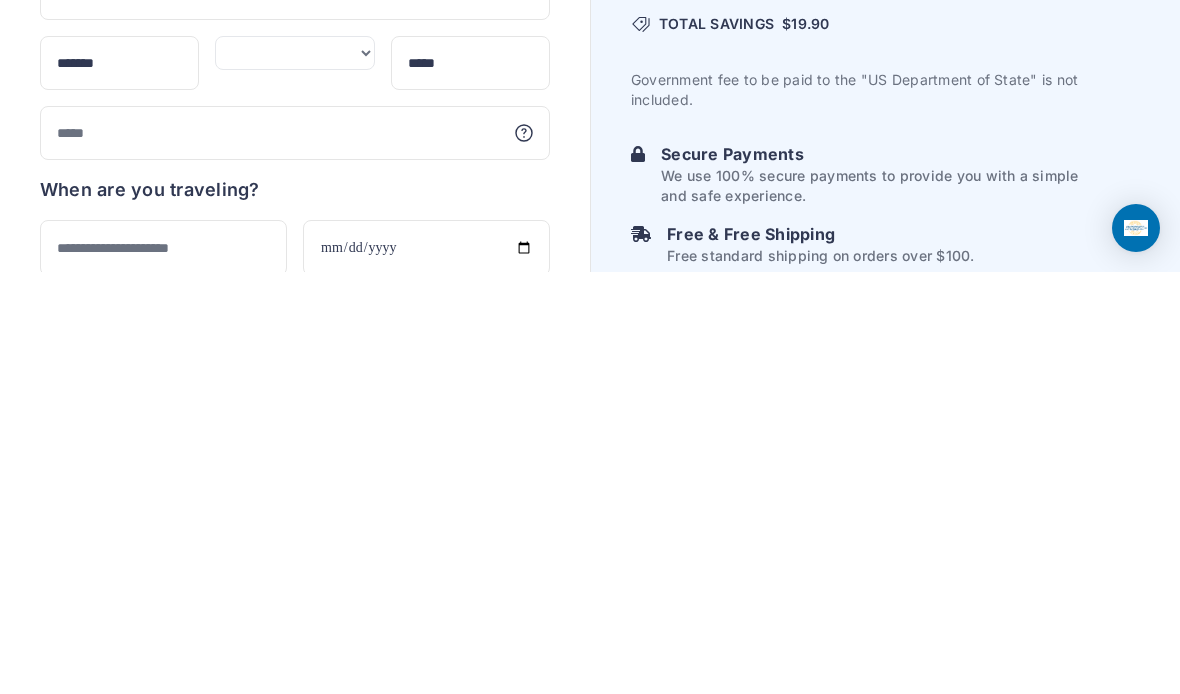 scroll, scrollTop: 738, scrollLeft: 0, axis: vertical 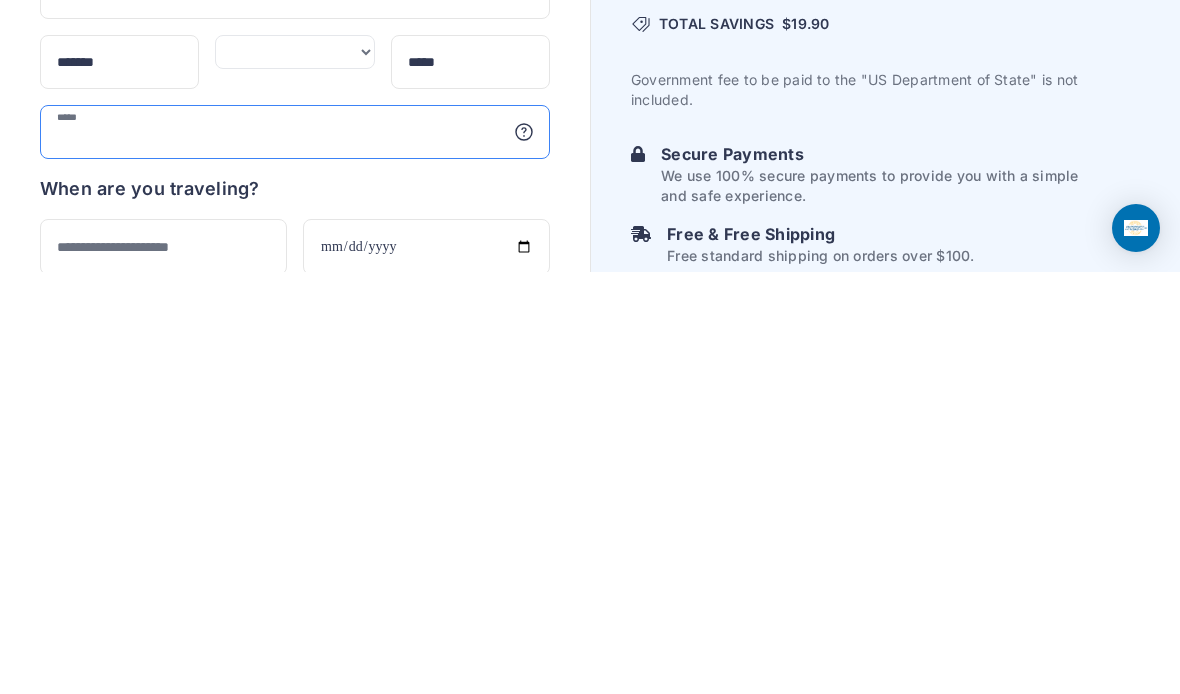 click at bounding box center (295, 554) 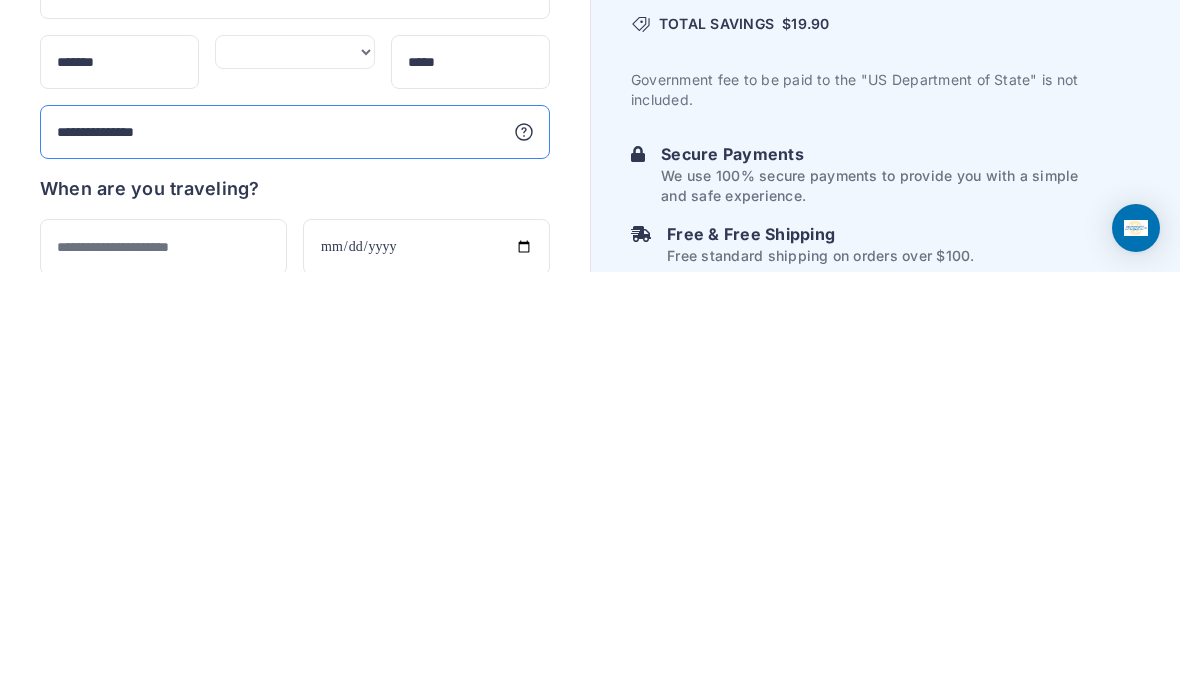 type on "**********" 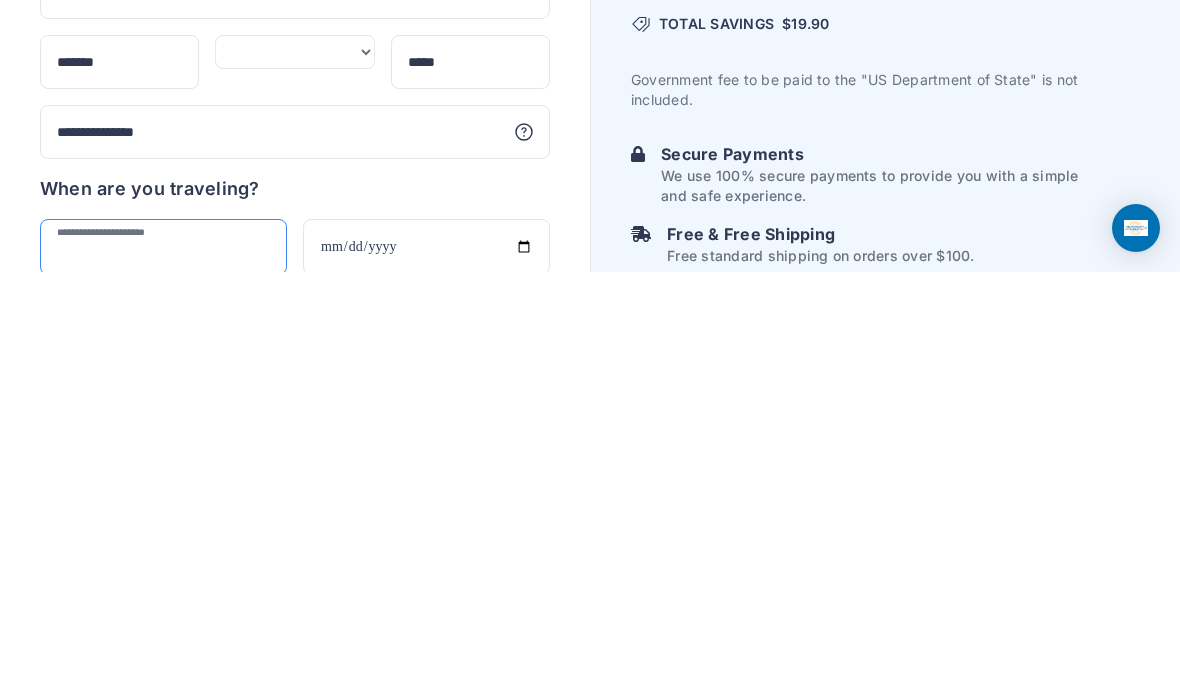 click at bounding box center [163, 669] 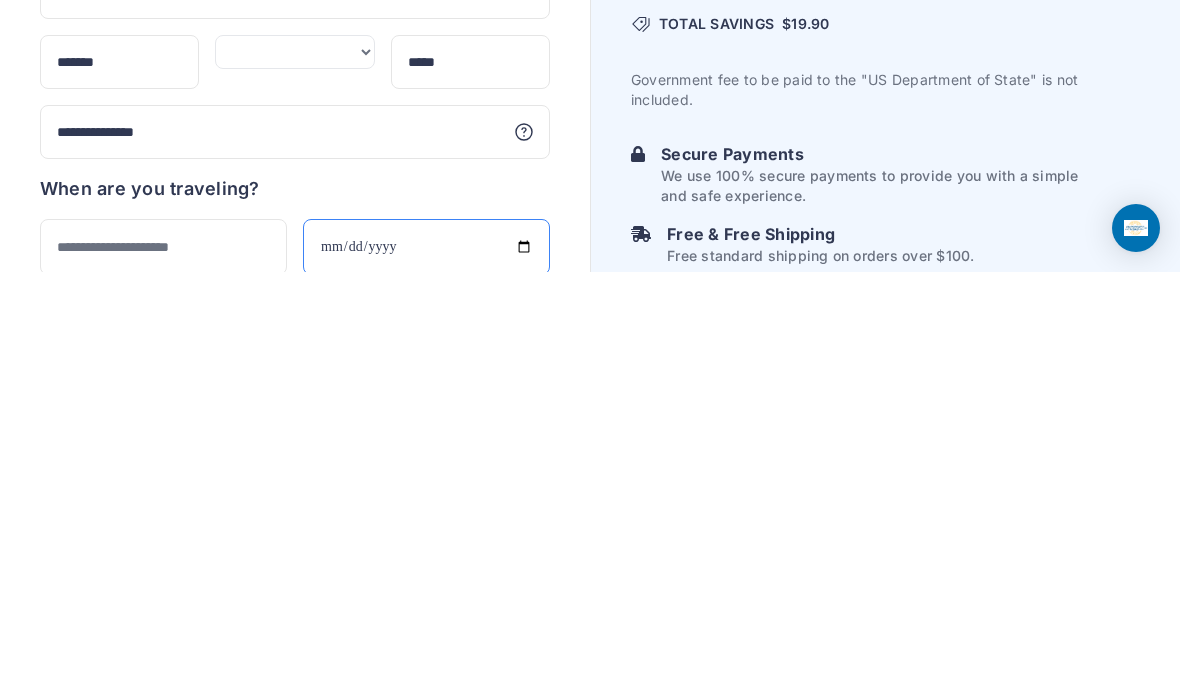click at bounding box center (426, 669) 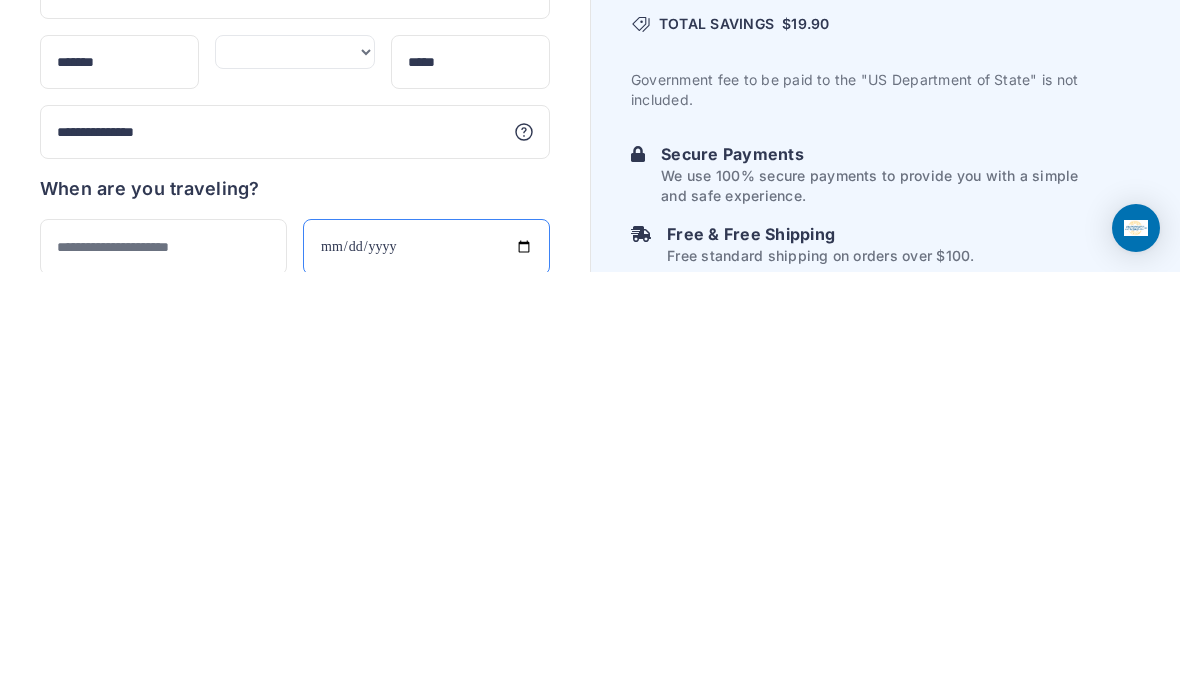 scroll, scrollTop: 1160, scrollLeft: 0, axis: vertical 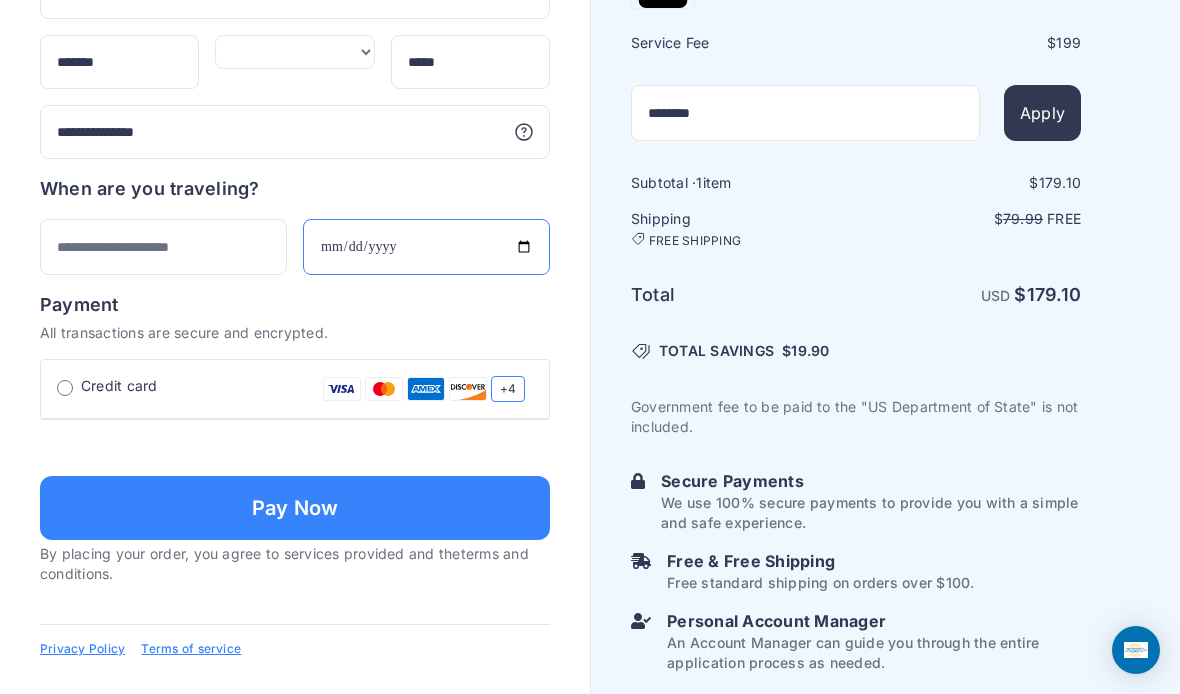 type on "**********" 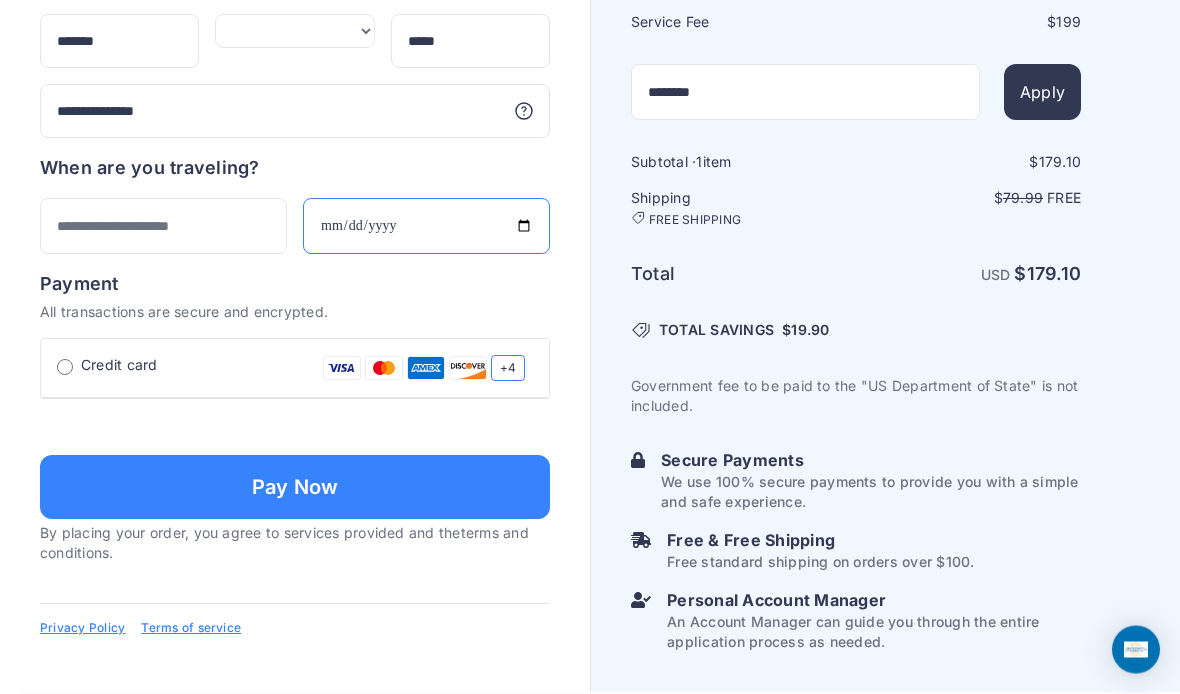 scroll, scrollTop: 1217, scrollLeft: 0, axis: vertical 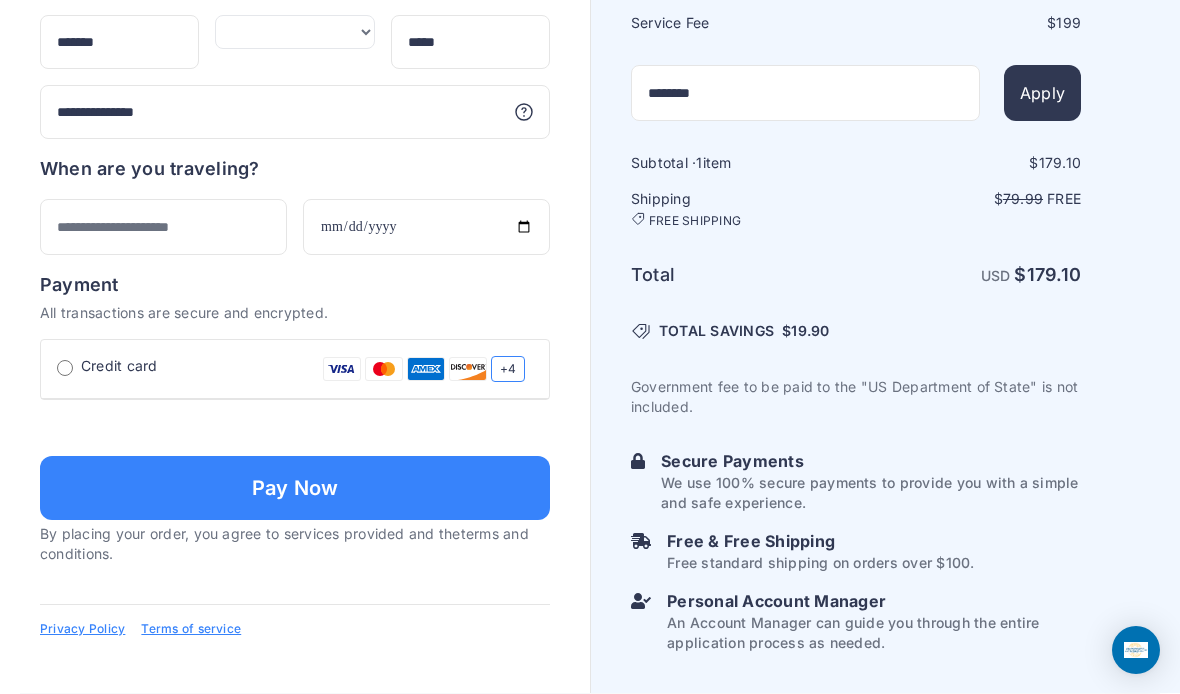 click at bounding box center (295, 426) 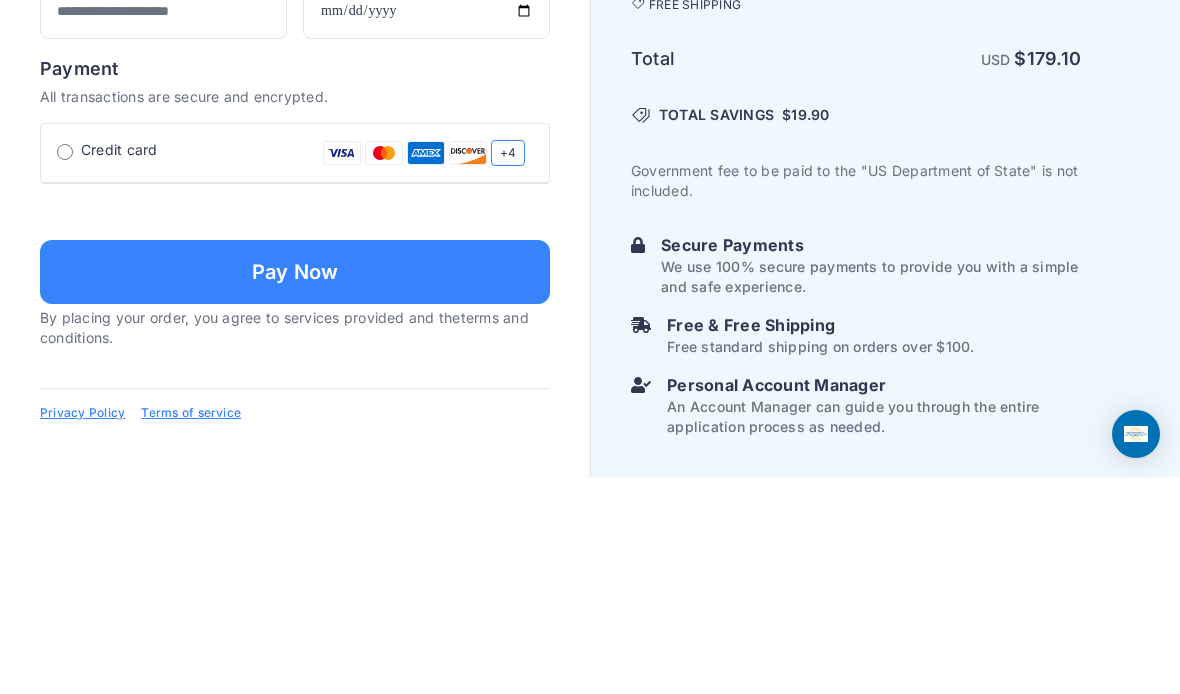 click at bounding box center (295, 566) 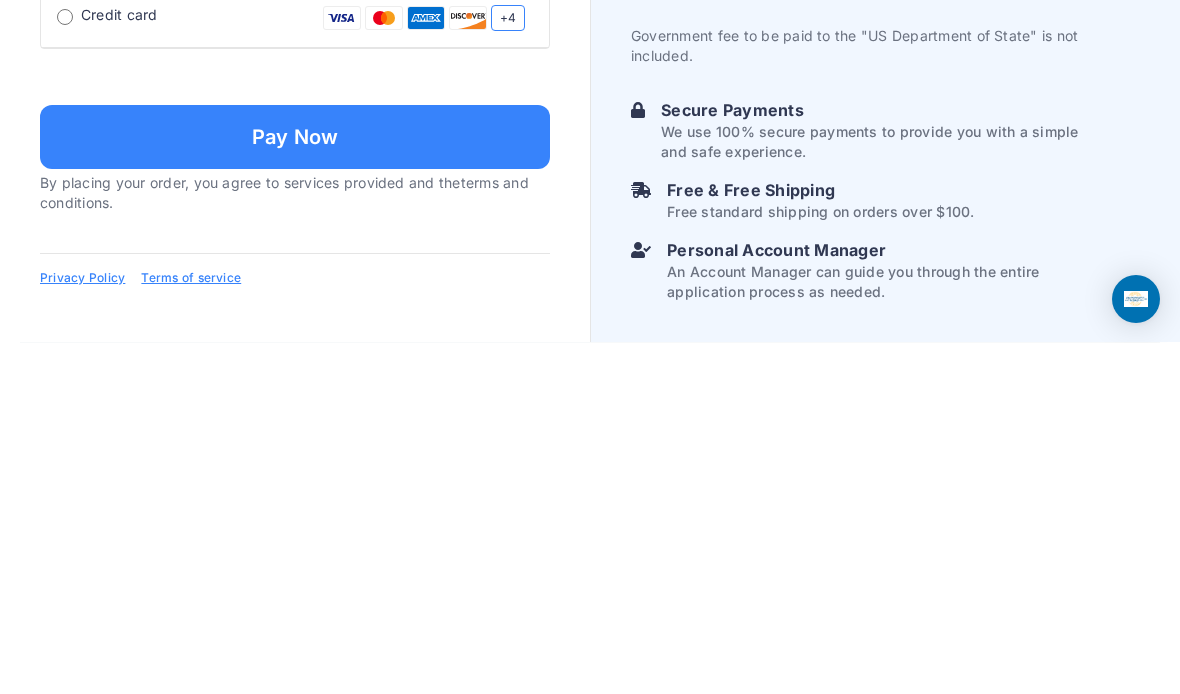 type on "**********" 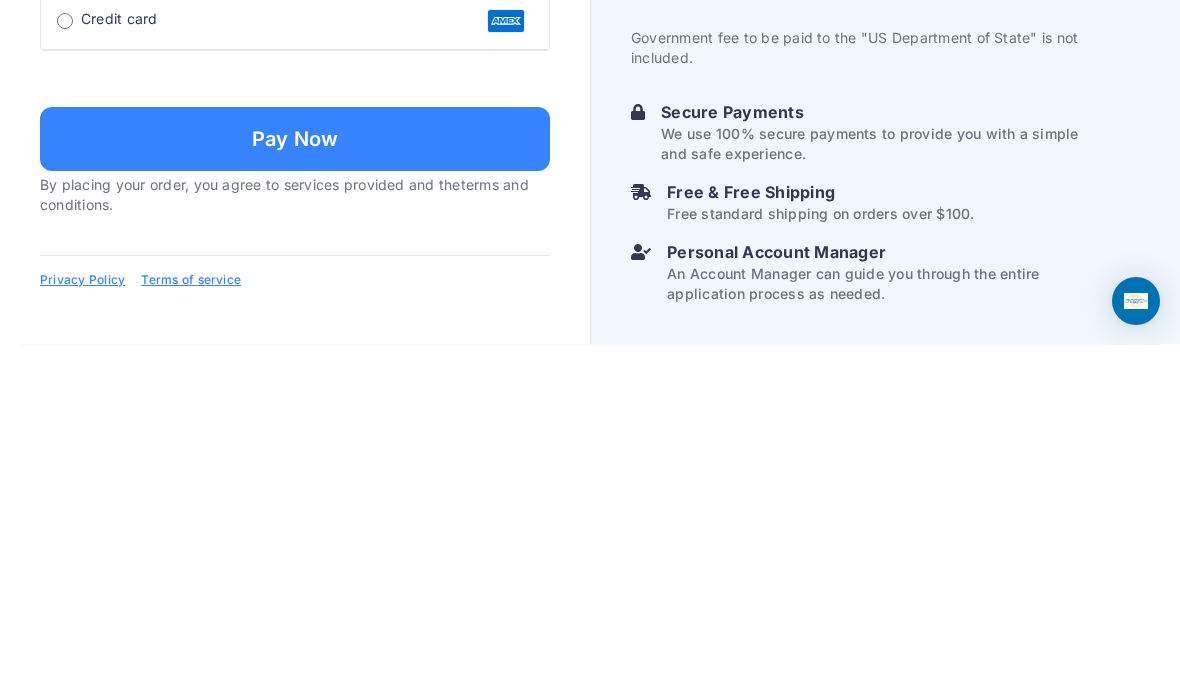 type on "**********" 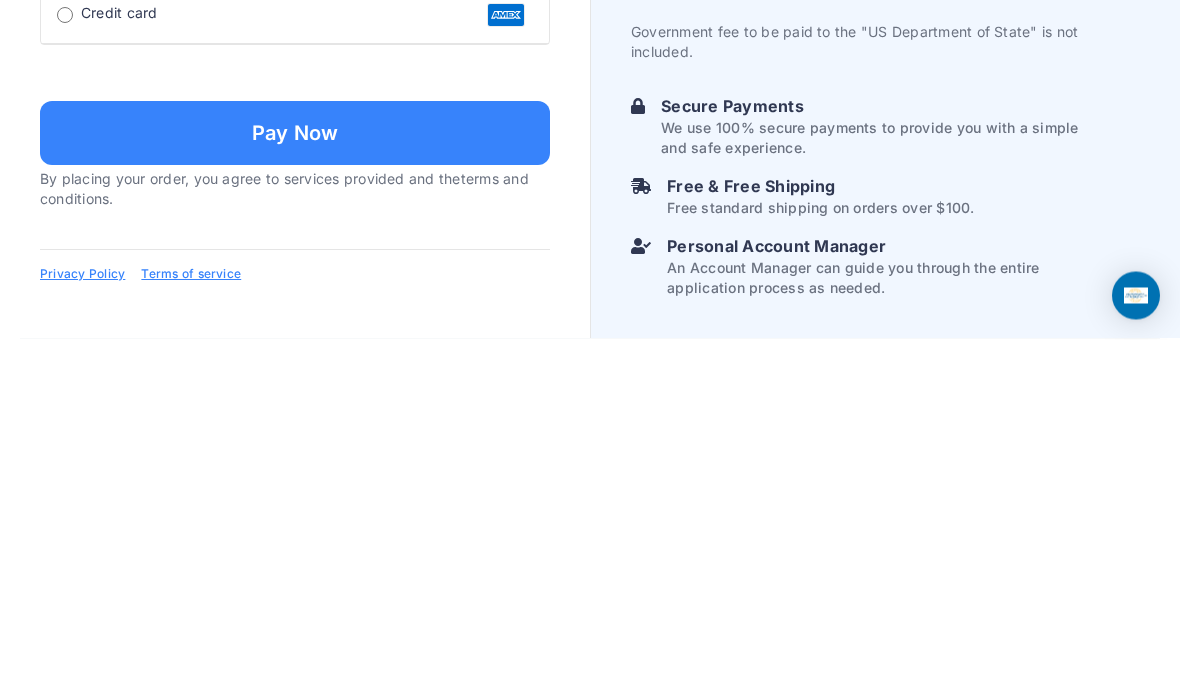 scroll, scrollTop: 1422, scrollLeft: 0, axis: vertical 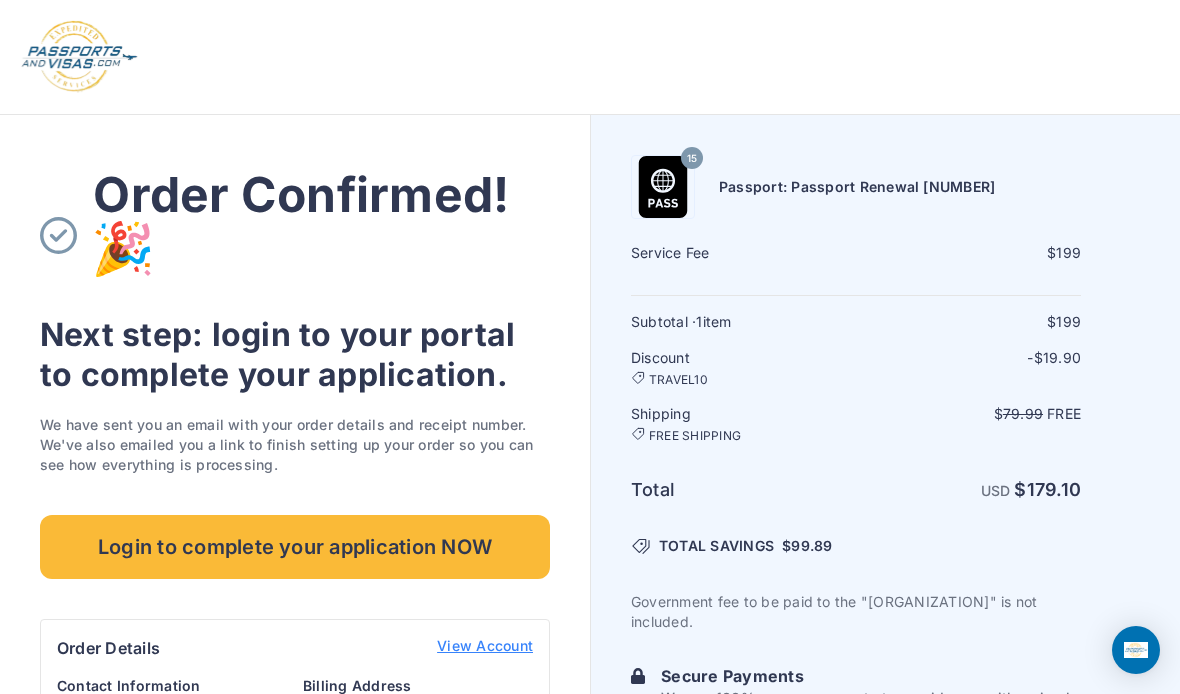 click on "Login to complete your application NOW" at bounding box center (295, 547) 